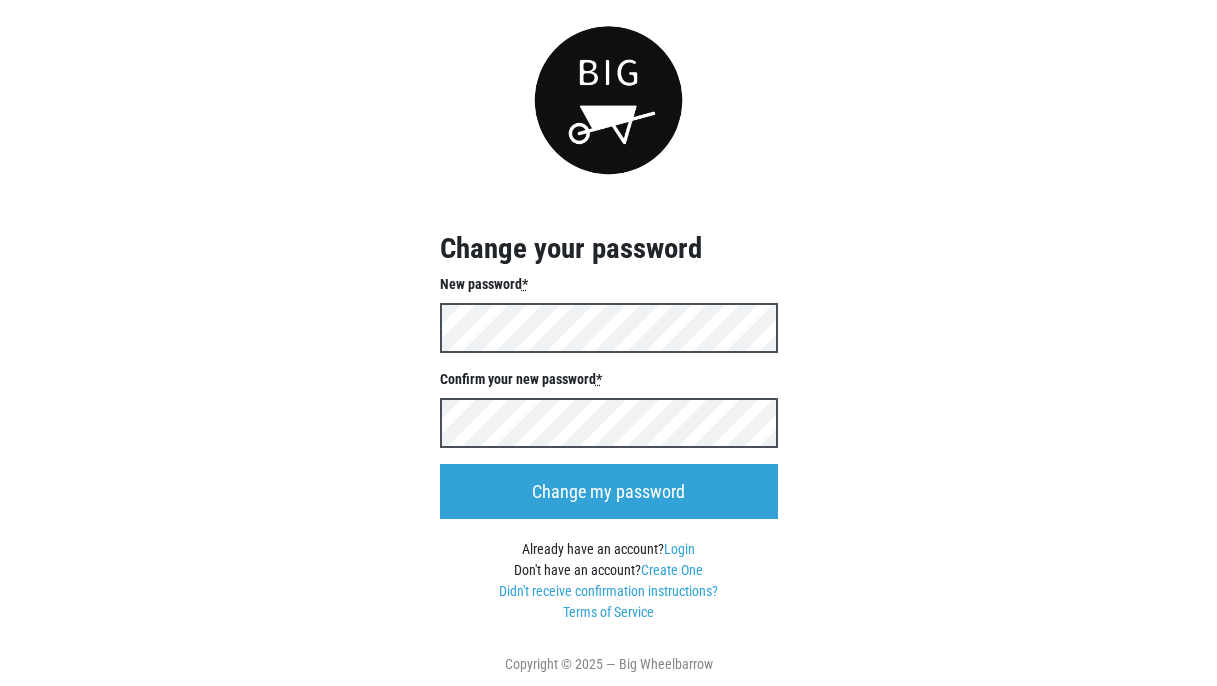 scroll, scrollTop: 0, scrollLeft: 0, axis: both 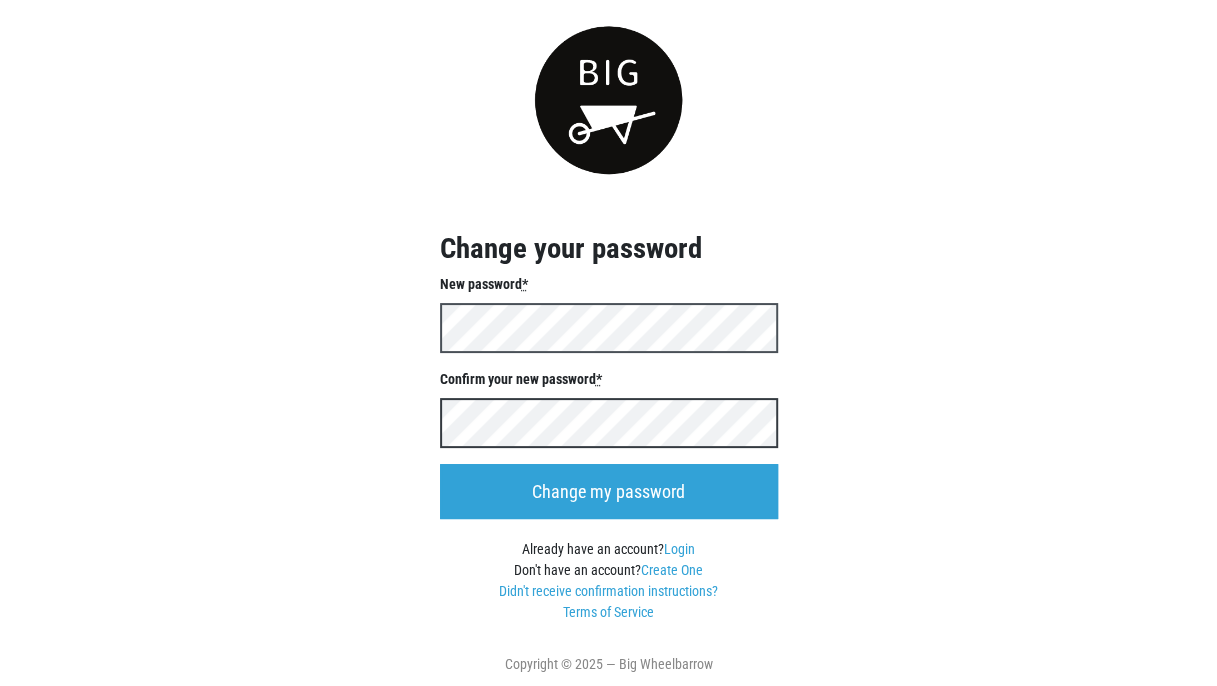 click on "Change my password" at bounding box center (609, 491) 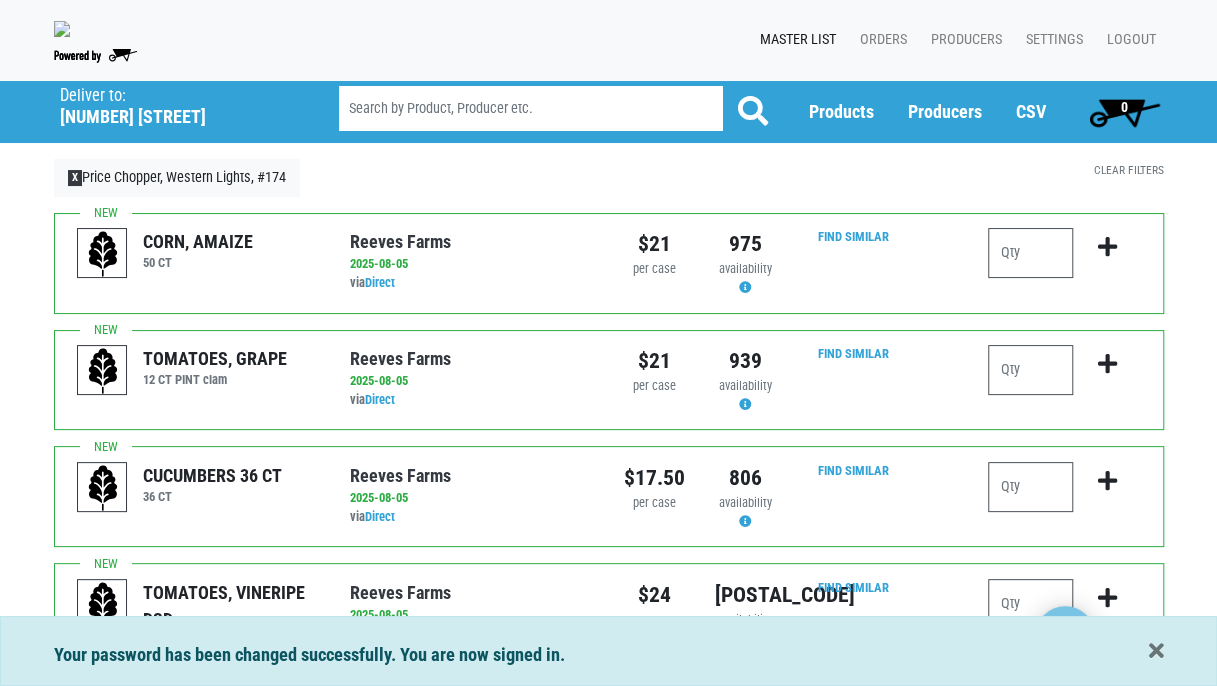 scroll, scrollTop: 100, scrollLeft: 0, axis: vertical 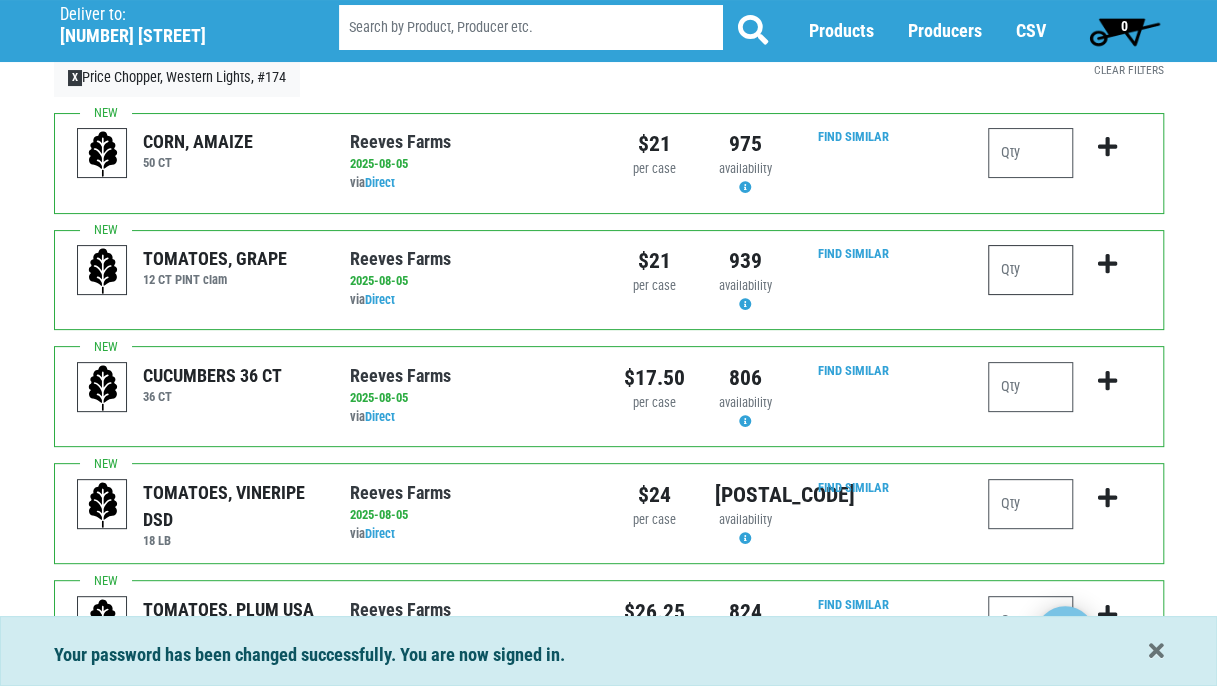 click at bounding box center [1030, 270] 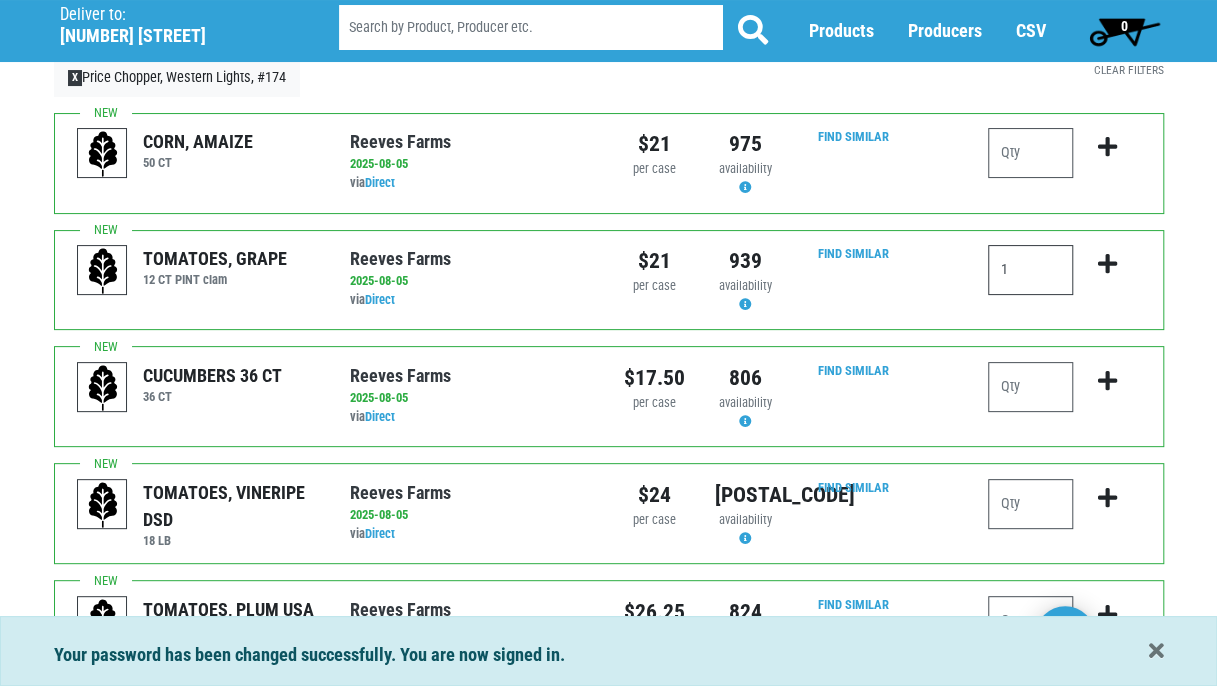 type on "1" 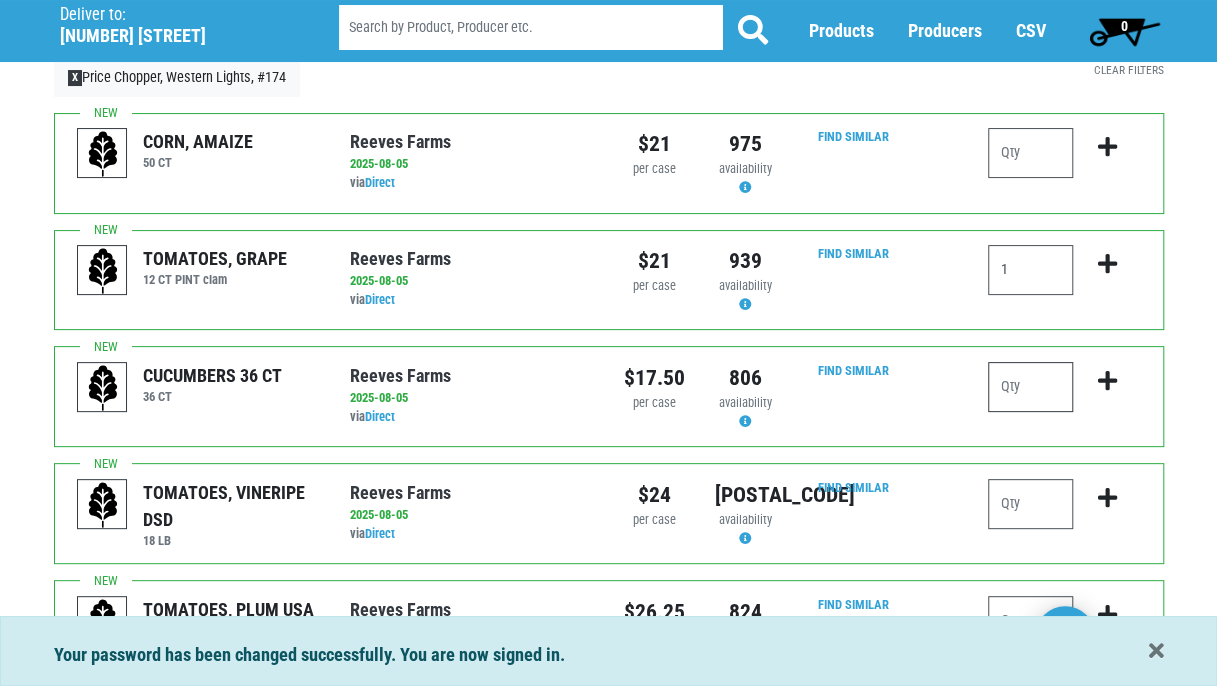 click at bounding box center (1030, 387) 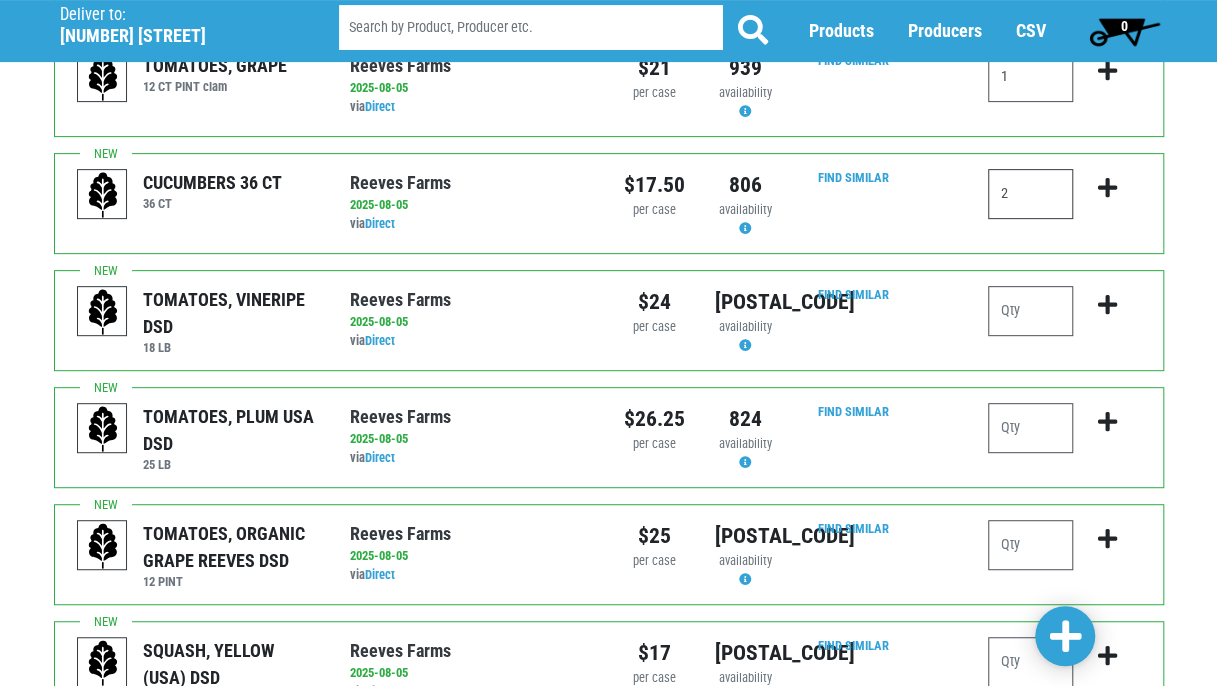 scroll, scrollTop: 300, scrollLeft: 0, axis: vertical 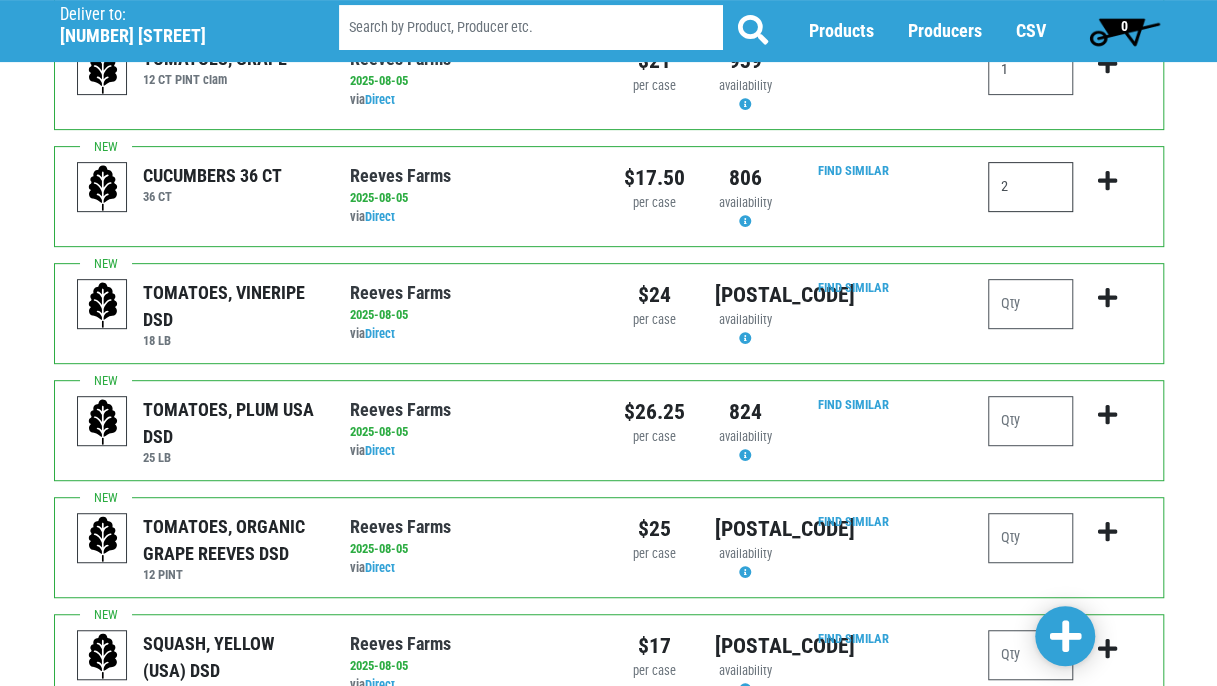 type on "2" 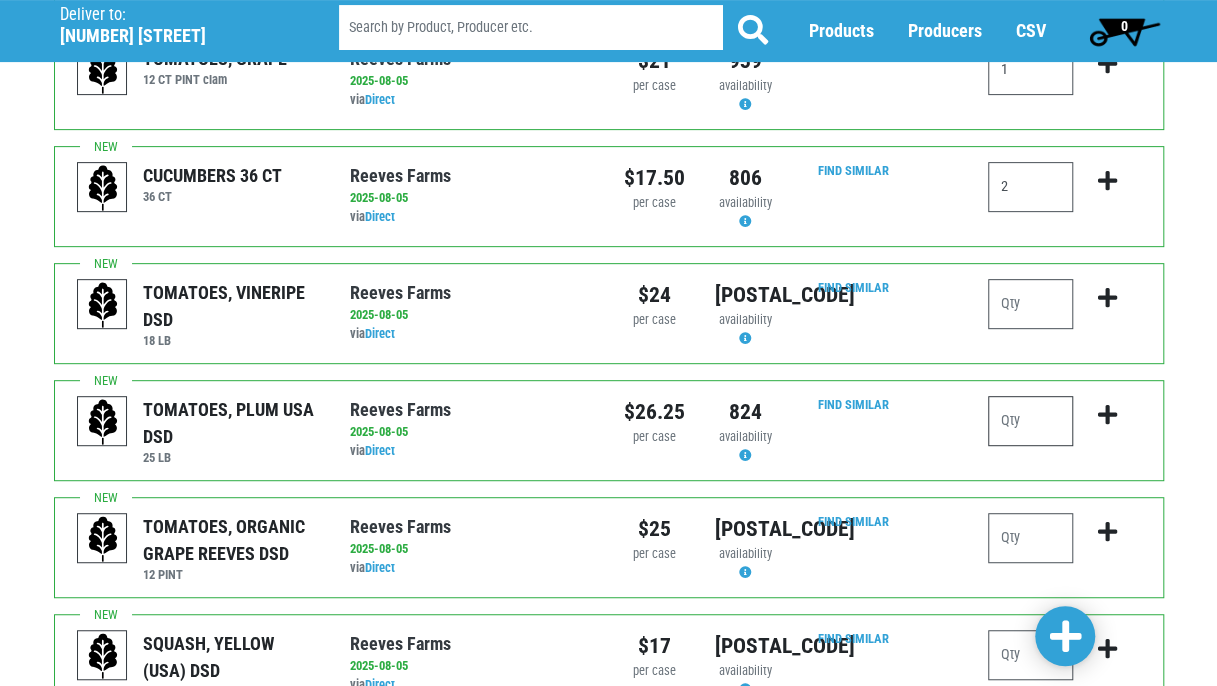click at bounding box center [1030, 421] 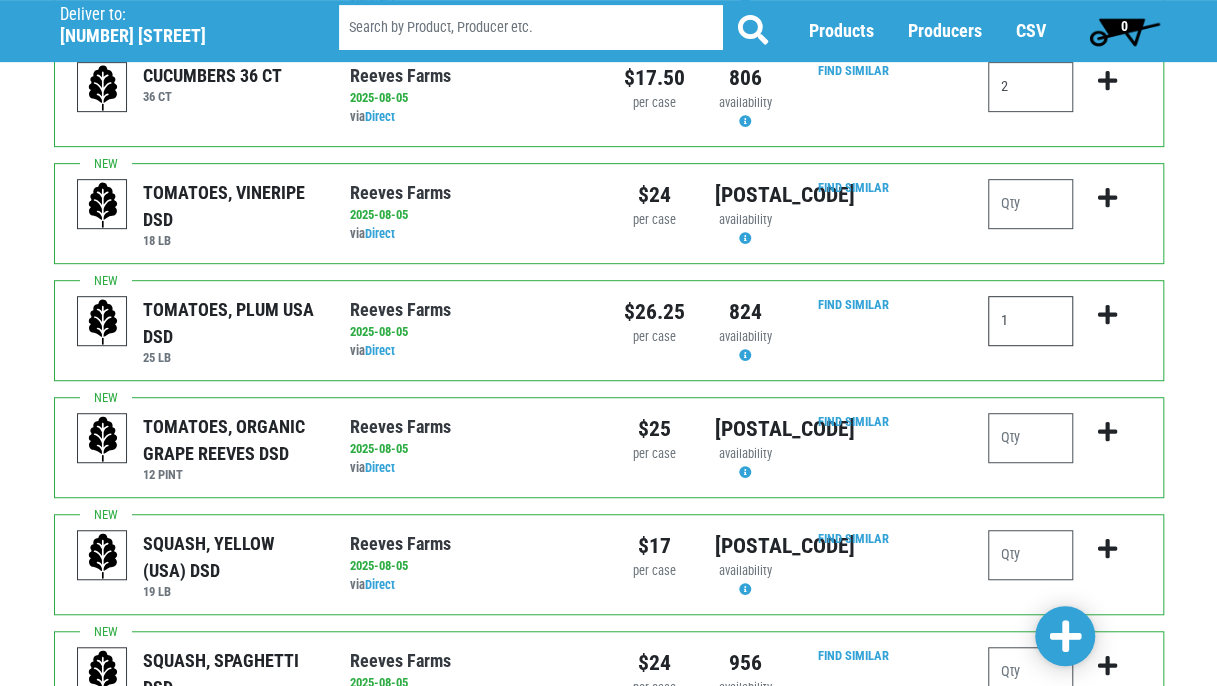 scroll, scrollTop: 500, scrollLeft: 0, axis: vertical 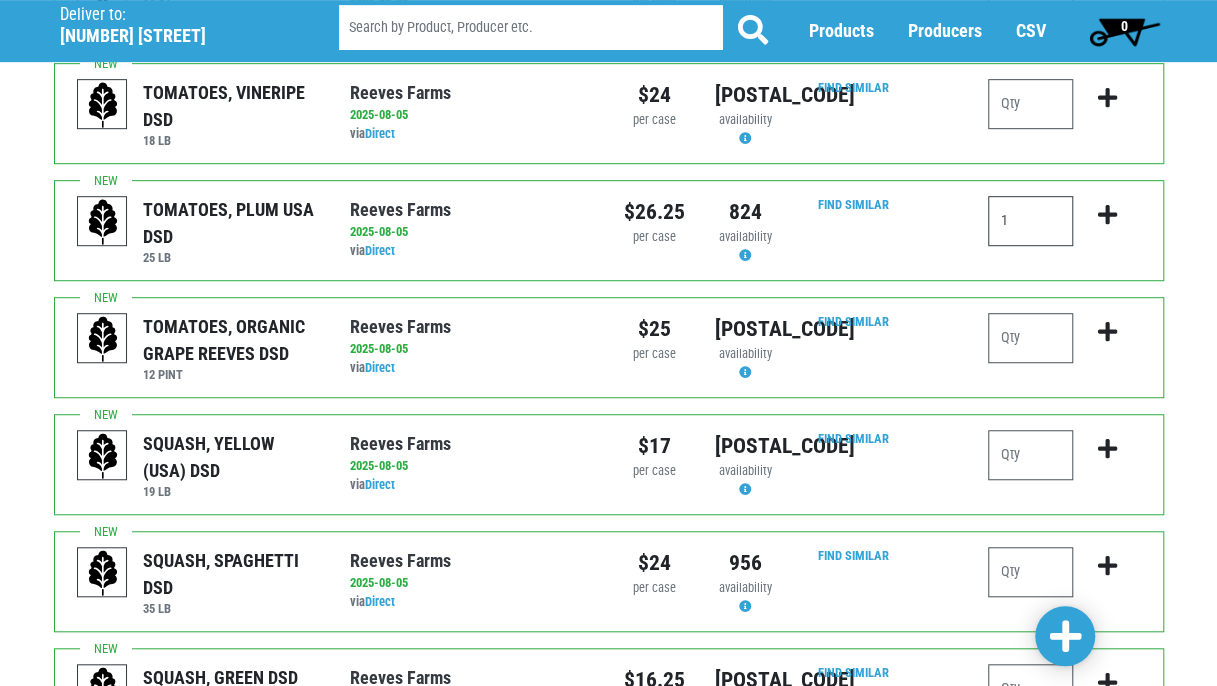 type on "1" 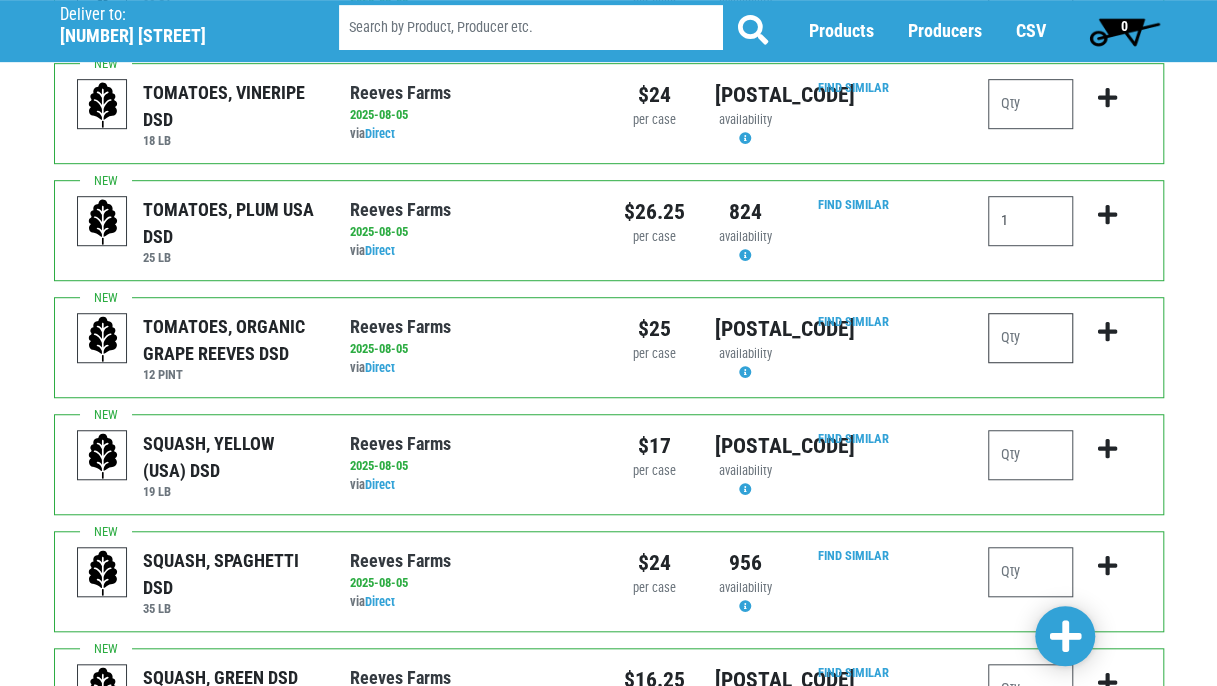 click at bounding box center [1030, 338] 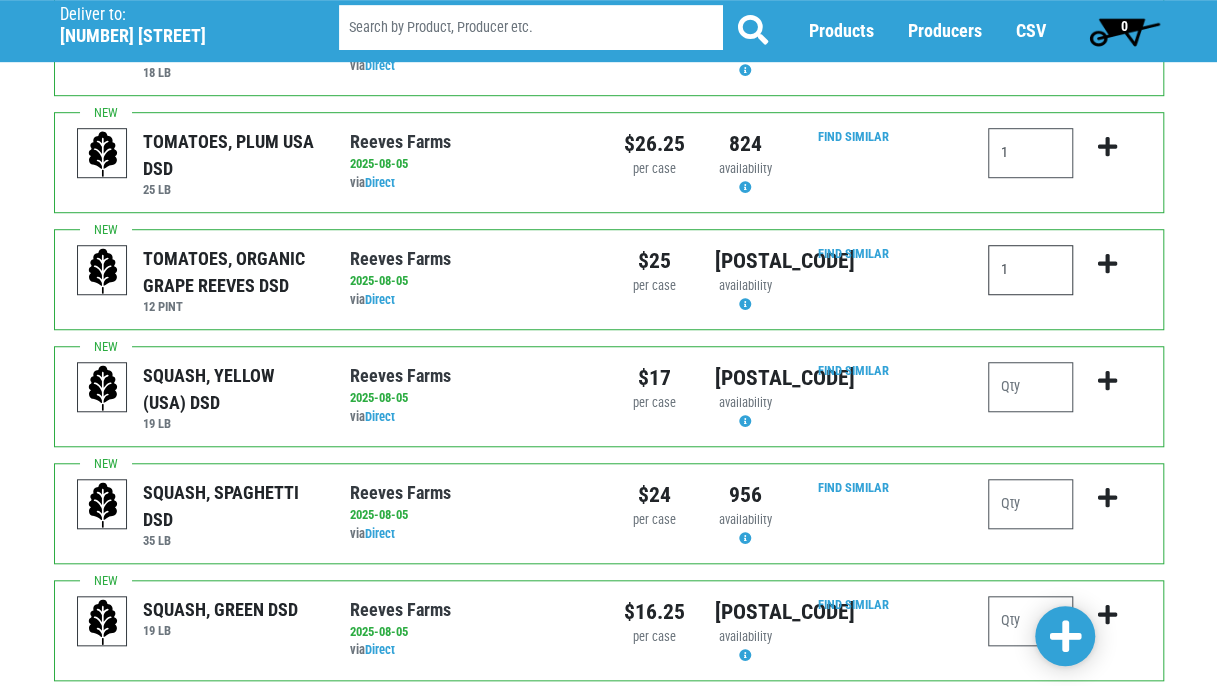 scroll, scrollTop: 600, scrollLeft: 0, axis: vertical 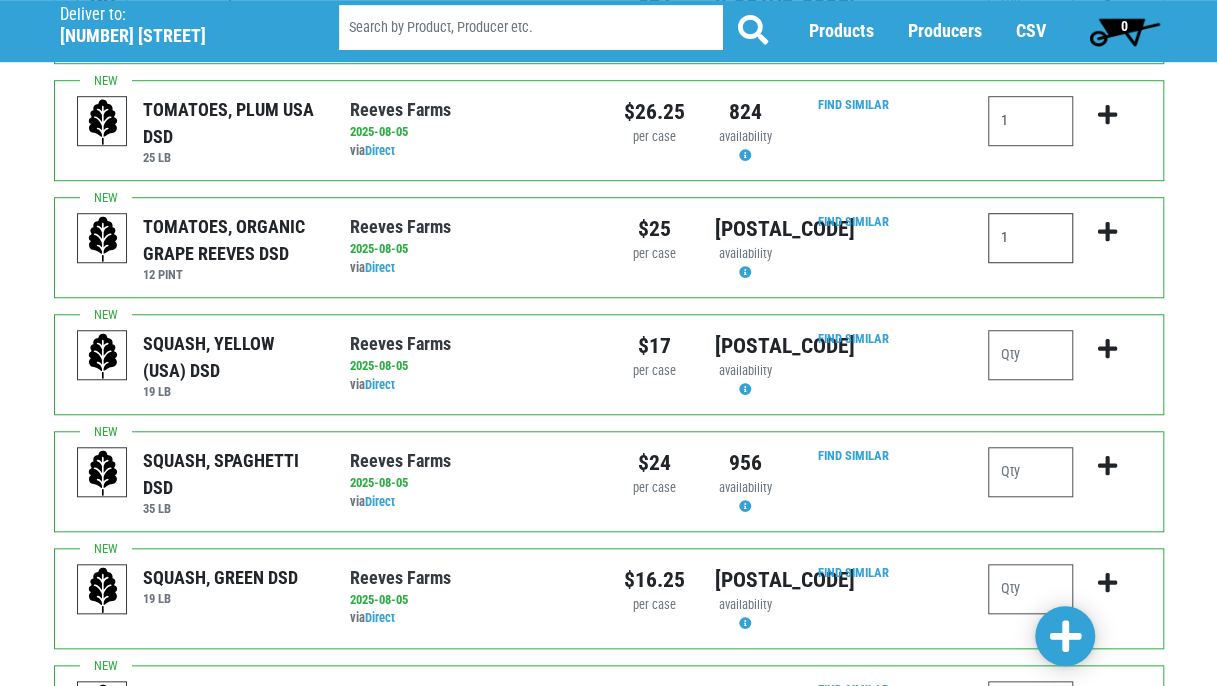 type on "1" 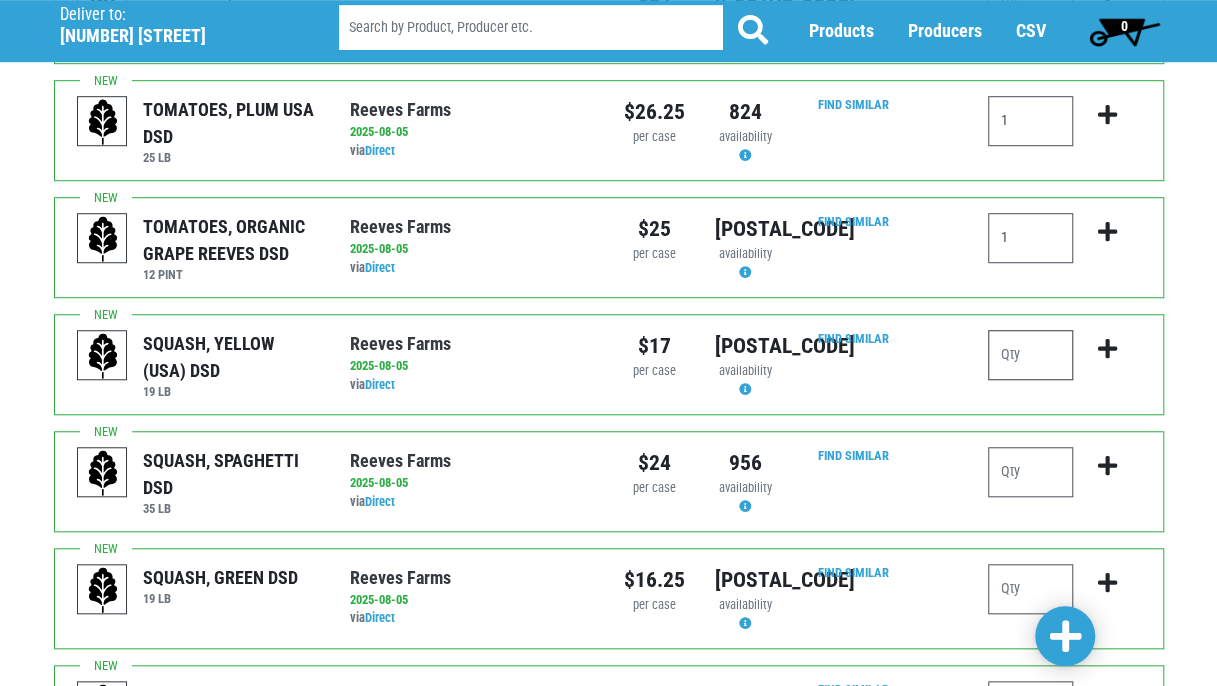 click at bounding box center (1030, 355) 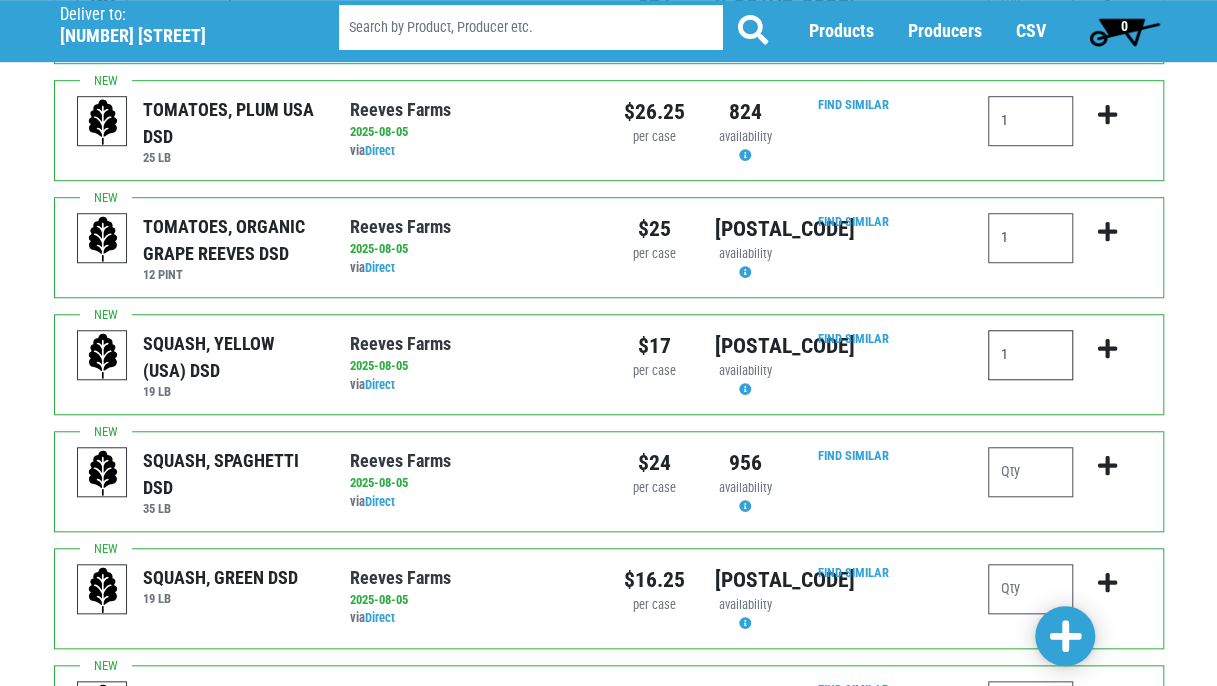 scroll, scrollTop: 800, scrollLeft: 0, axis: vertical 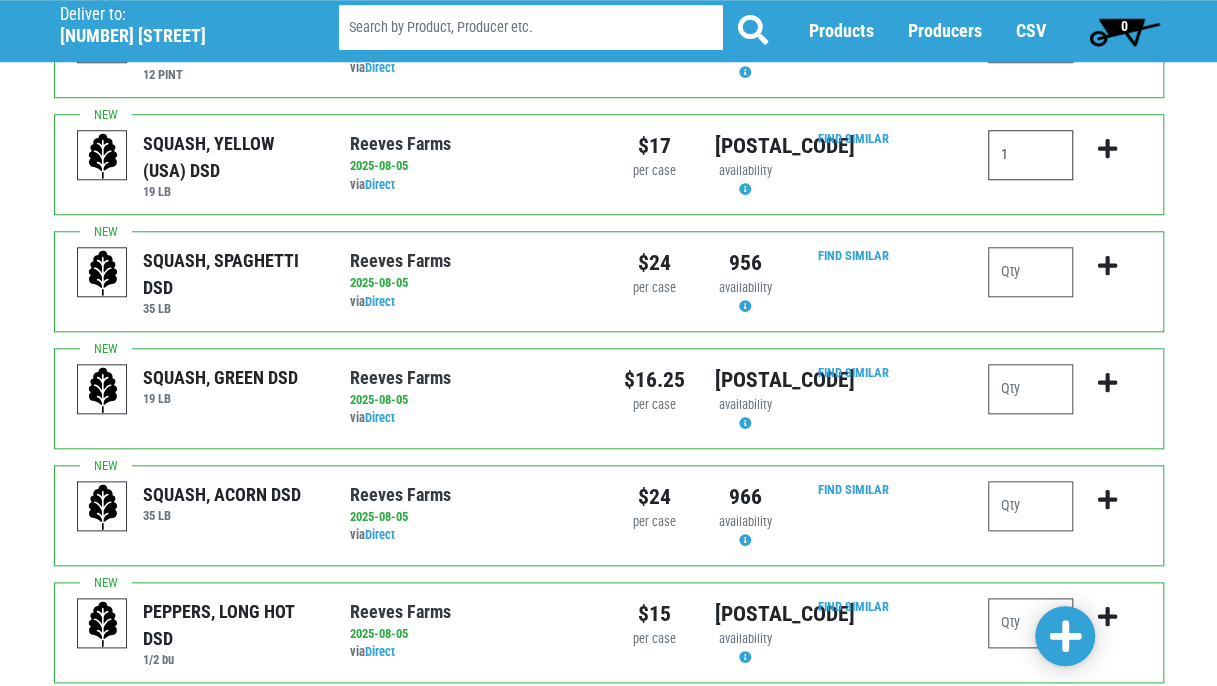 type on "1" 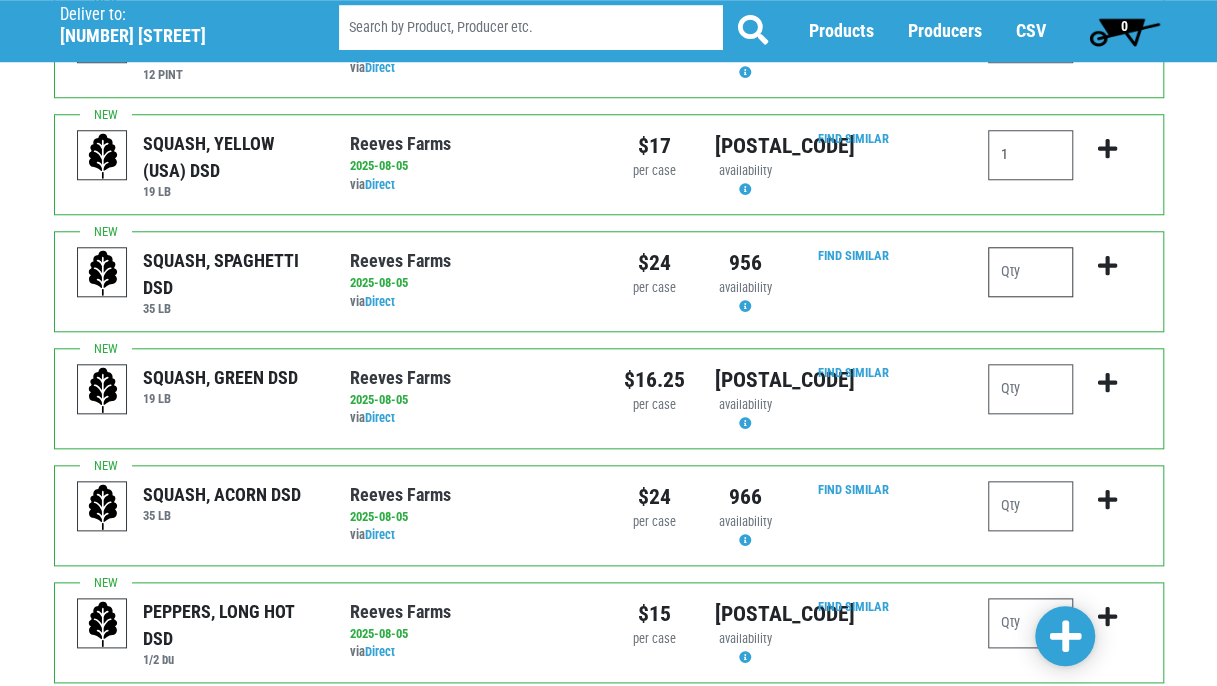 click at bounding box center [1030, 272] 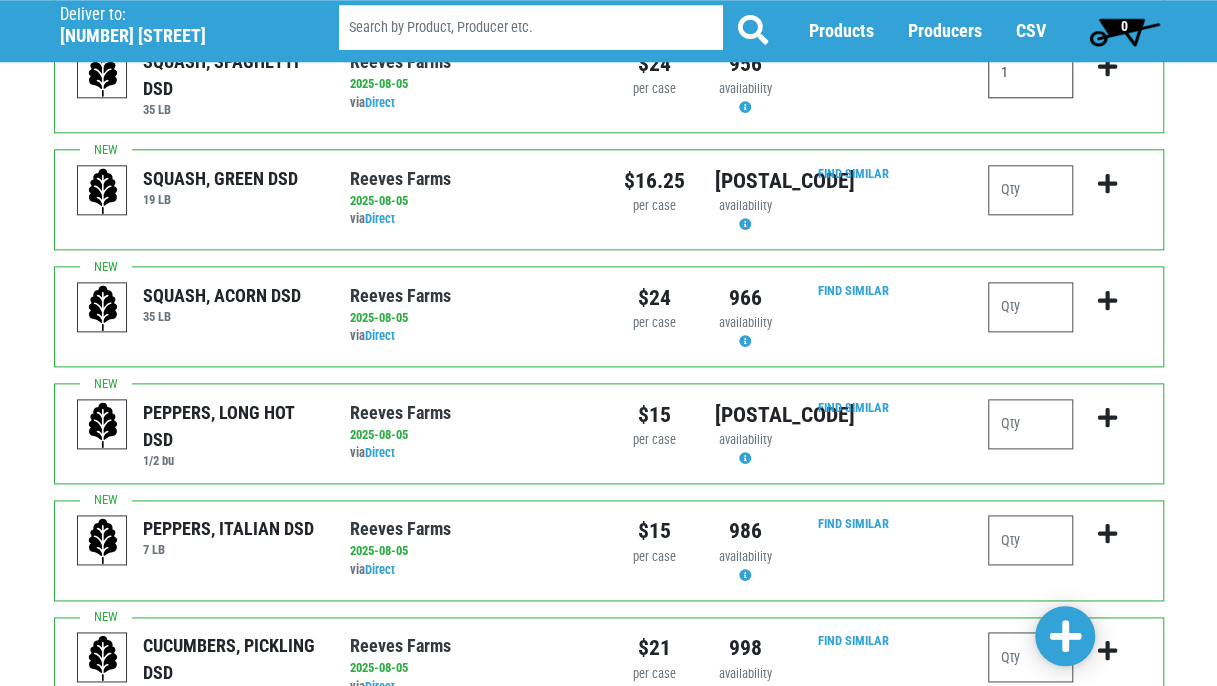 scroll, scrollTop: 1000, scrollLeft: 0, axis: vertical 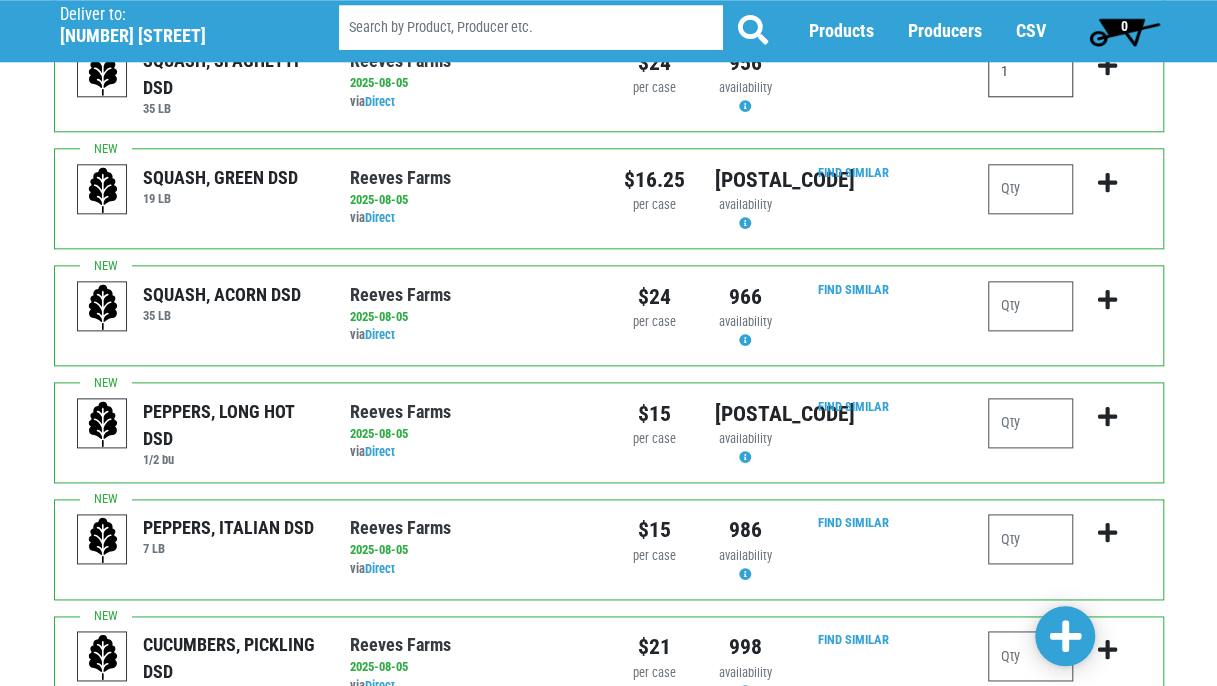 type on "1" 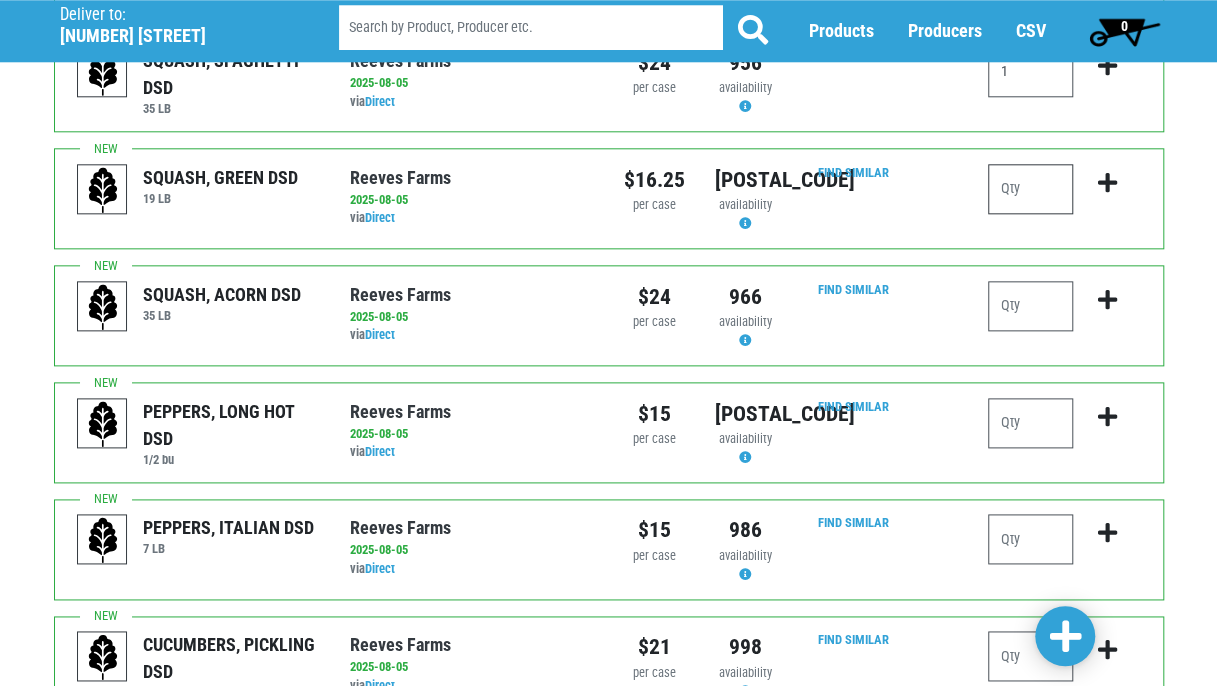 click at bounding box center (1030, 189) 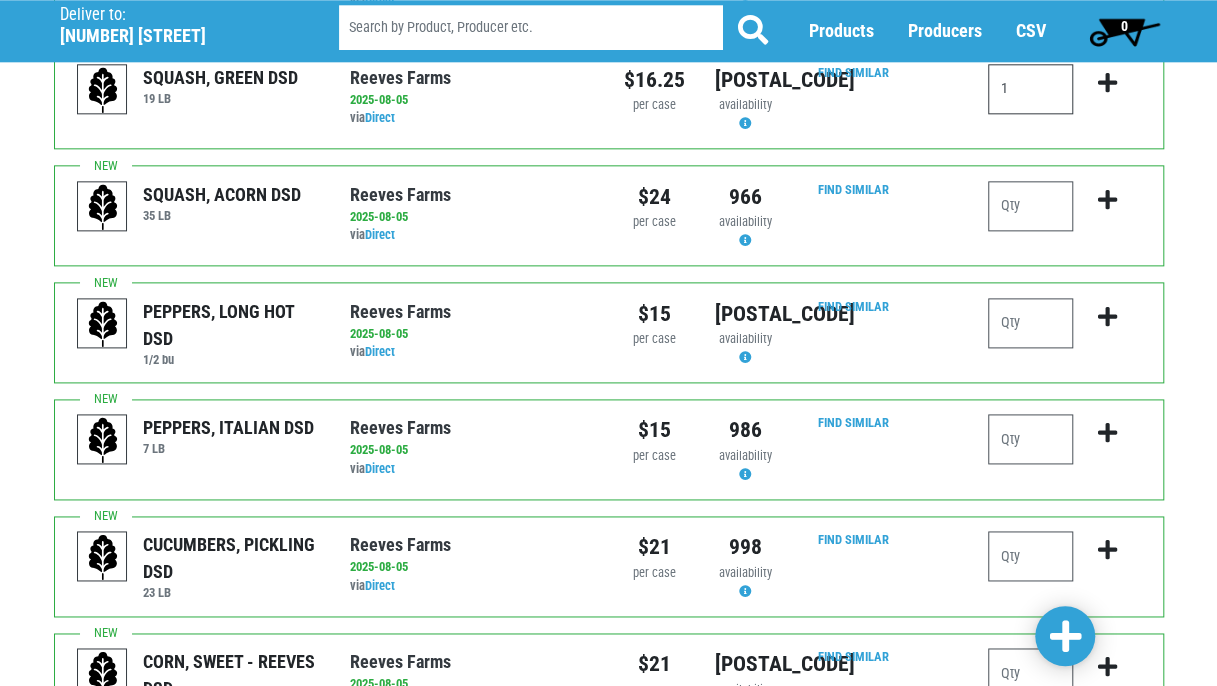 scroll, scrollTop: 1200, scrollLeft: 0, axis: vertical 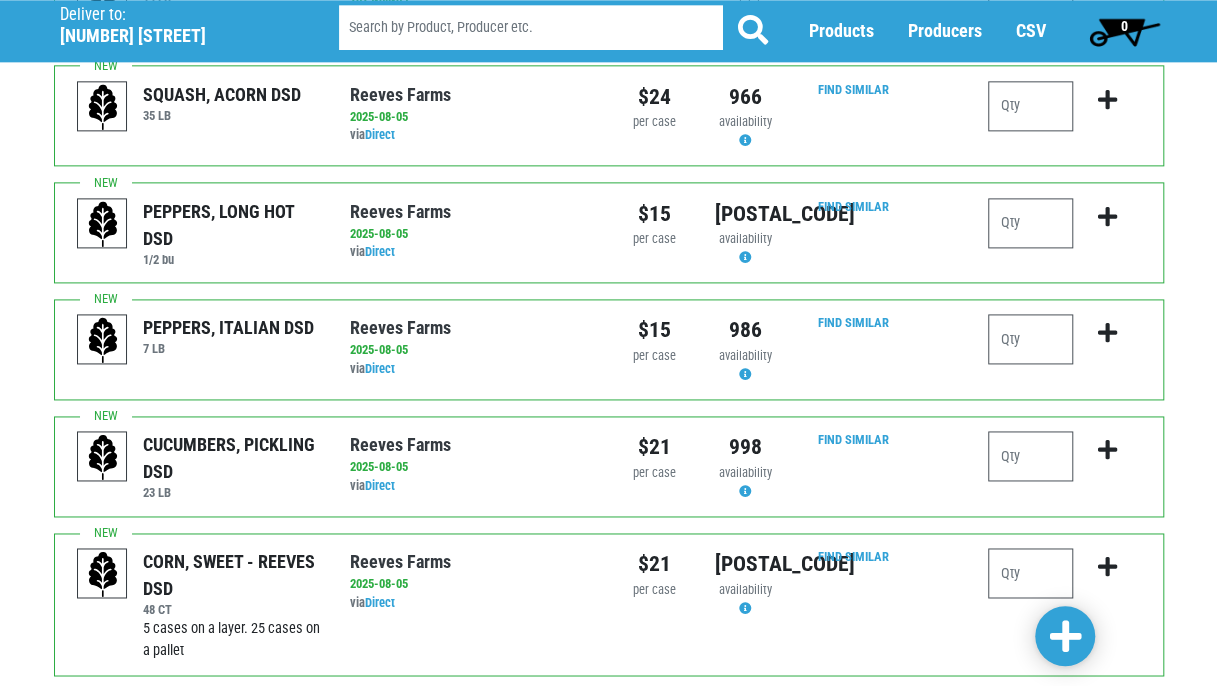 type on "1" 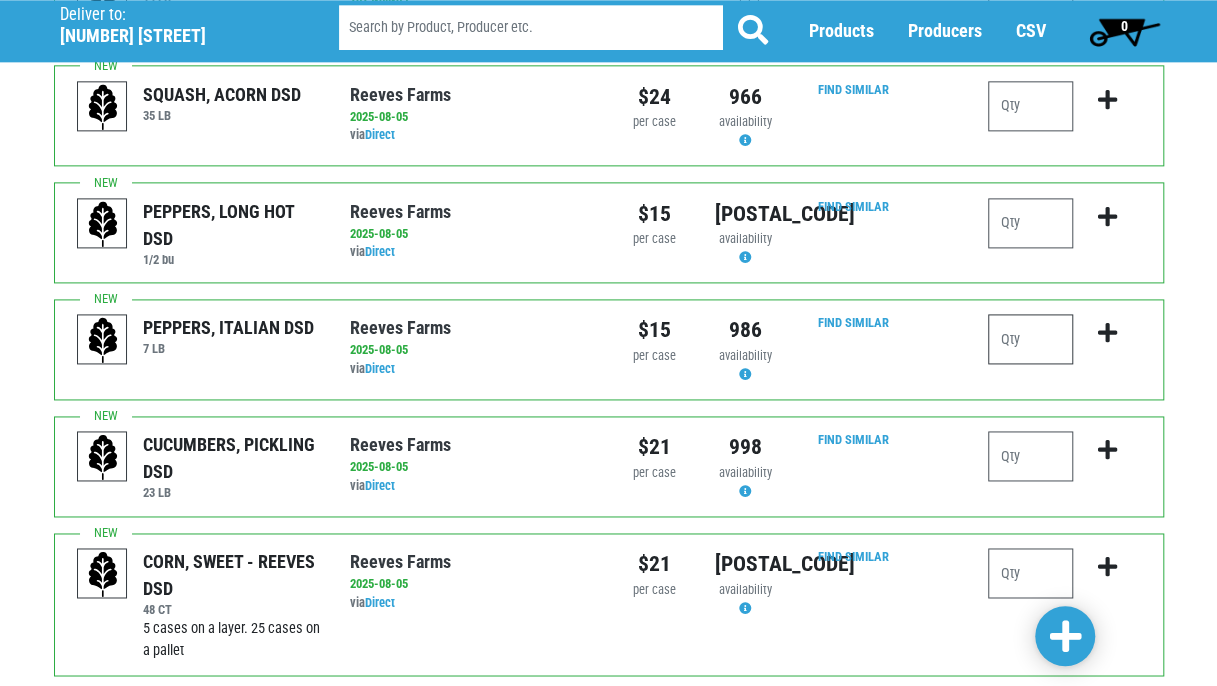 click at bounding box center (1030, 339) 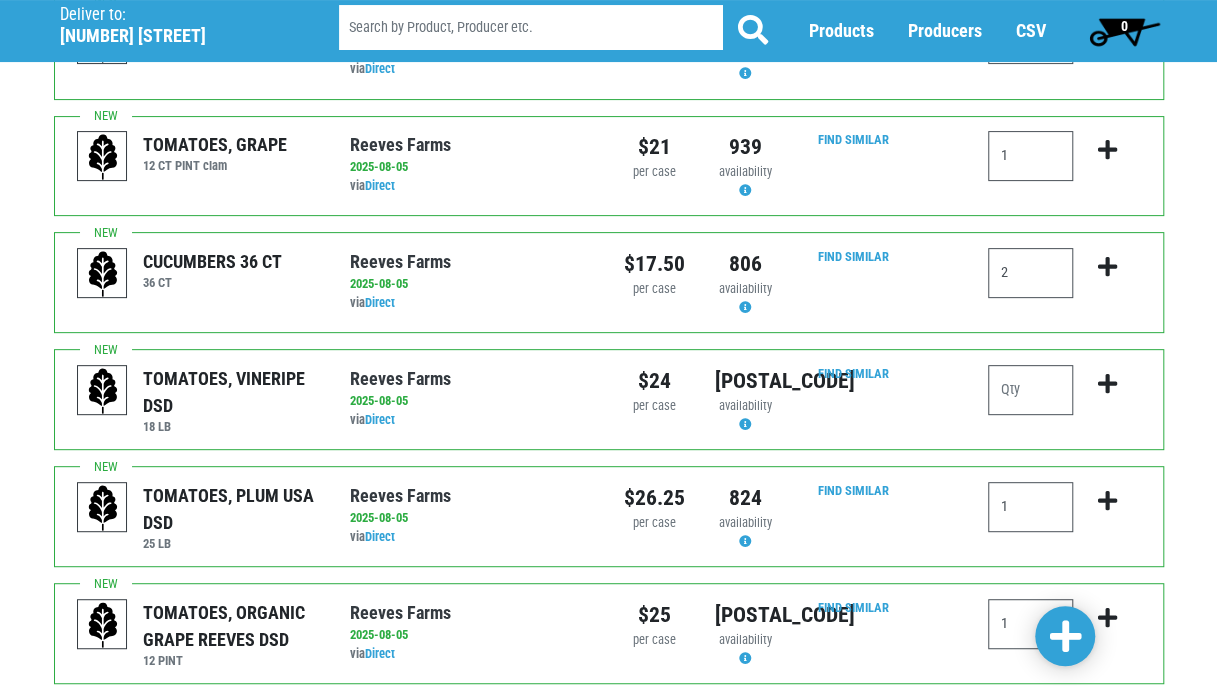 scroll, scrollTop: 100, scrollLeft: 0, axis: vertical 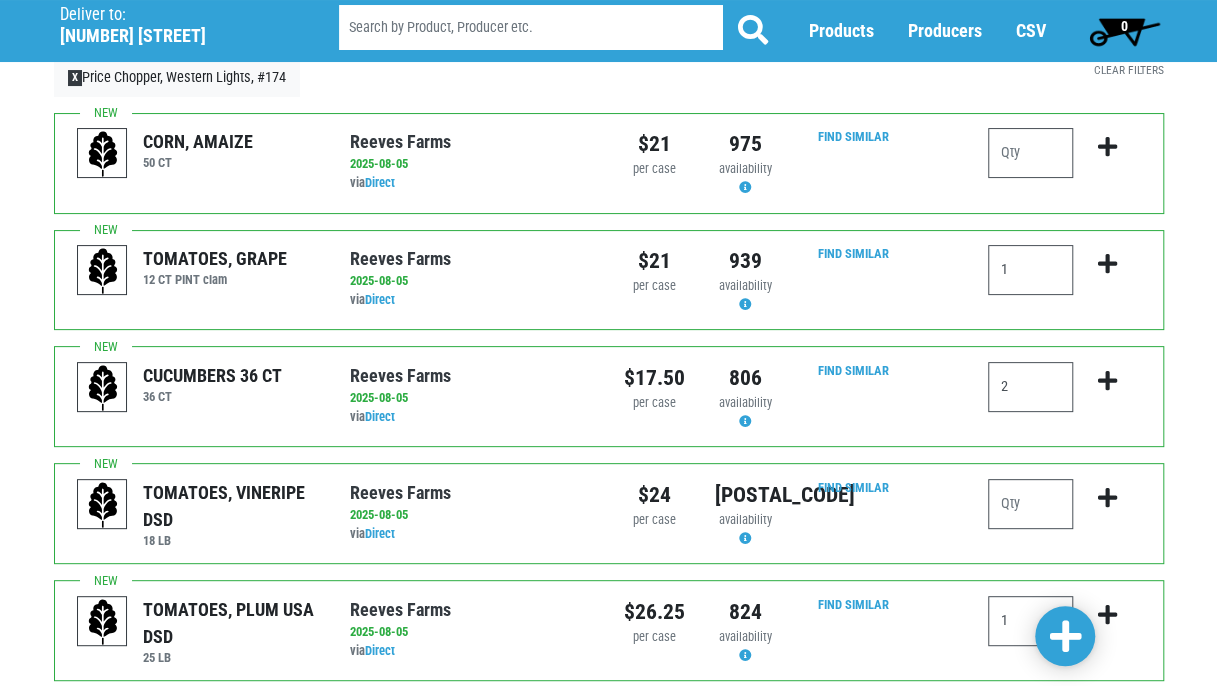 type on "1" 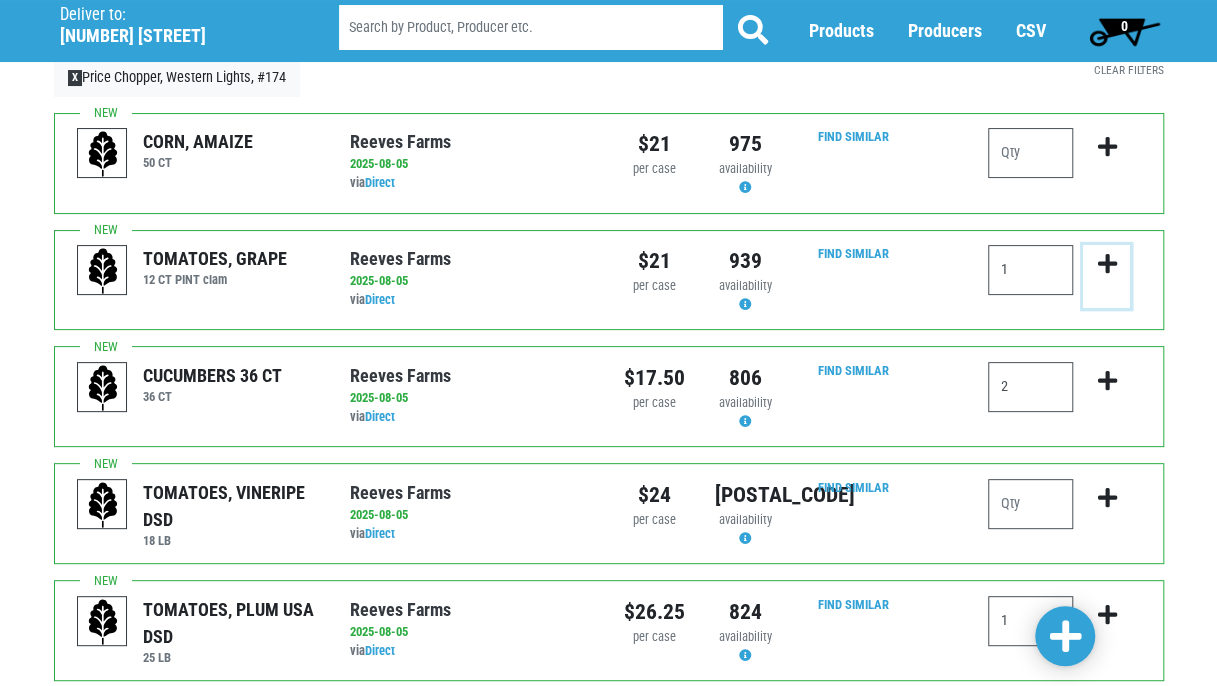 click at bounding box center (1106, 264) 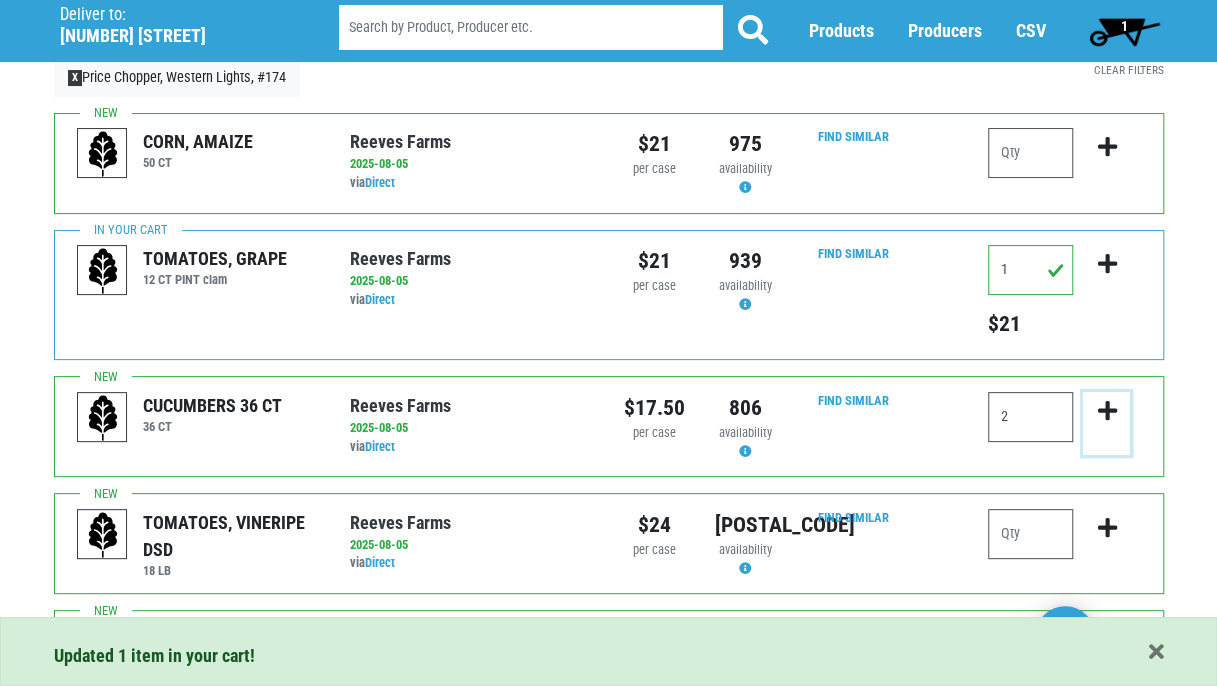 click at bounding box center [1106, 411] 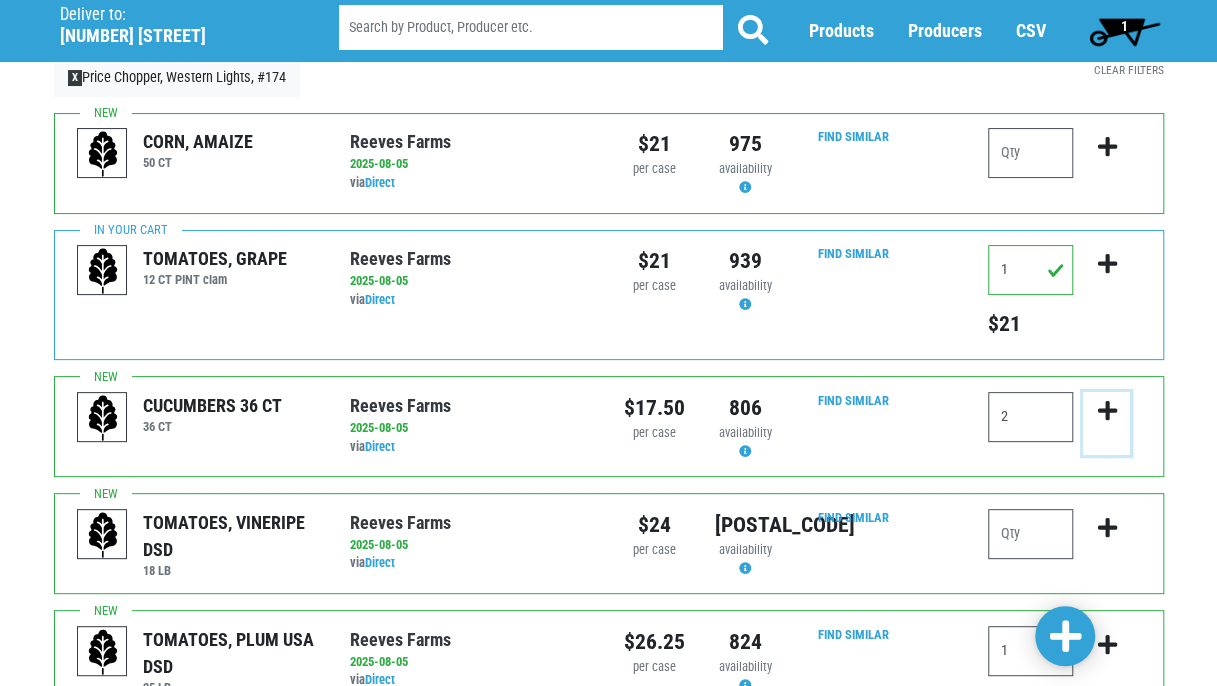 click at bounding box center [1106, 411] 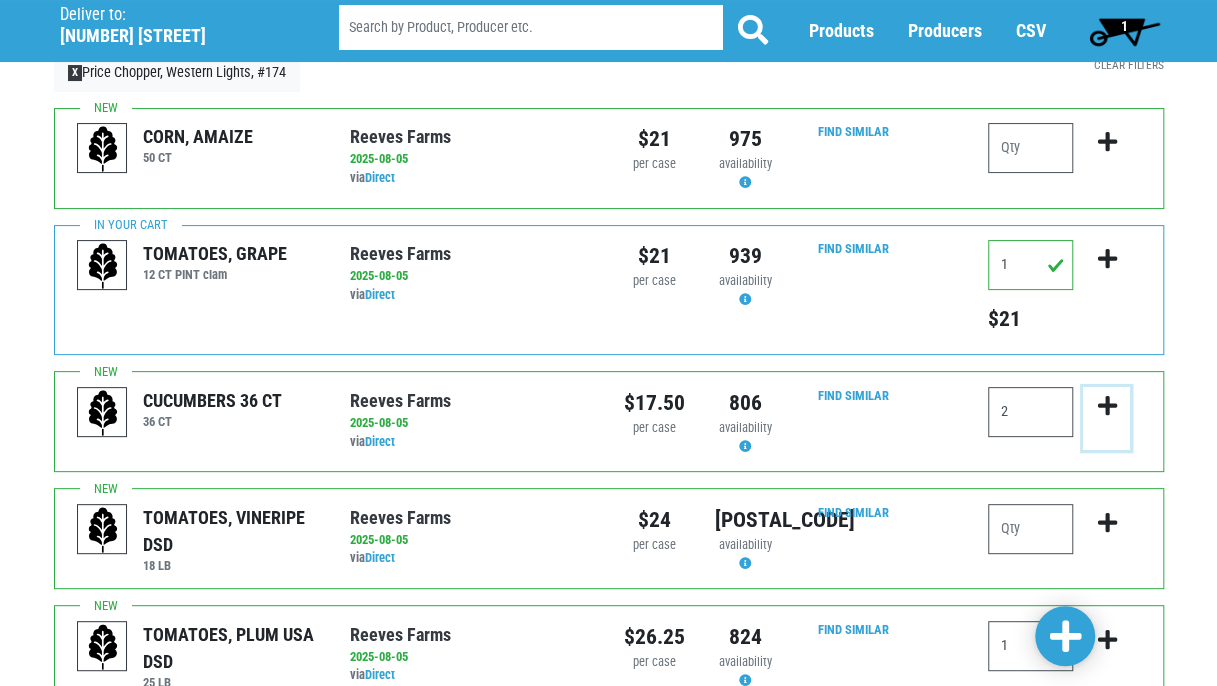 scroll, scrollTop: 100, scrollLeft: 0, axis: vertical 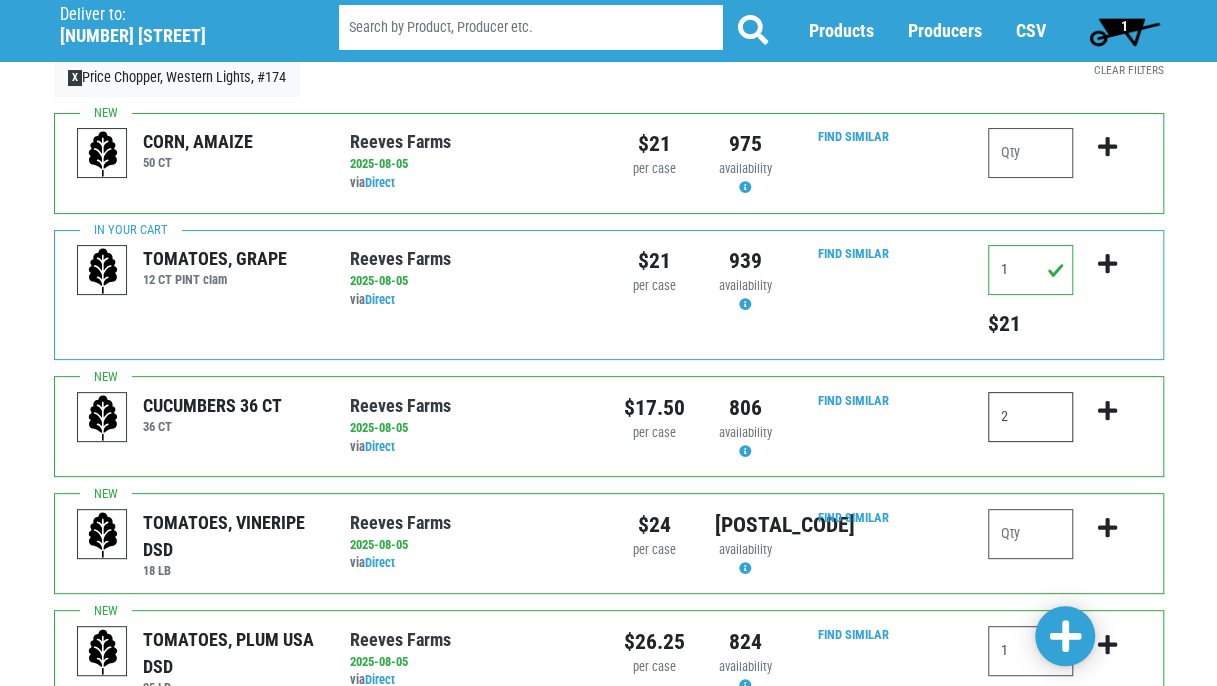 click on "2" at bounding box center (1030, 417) 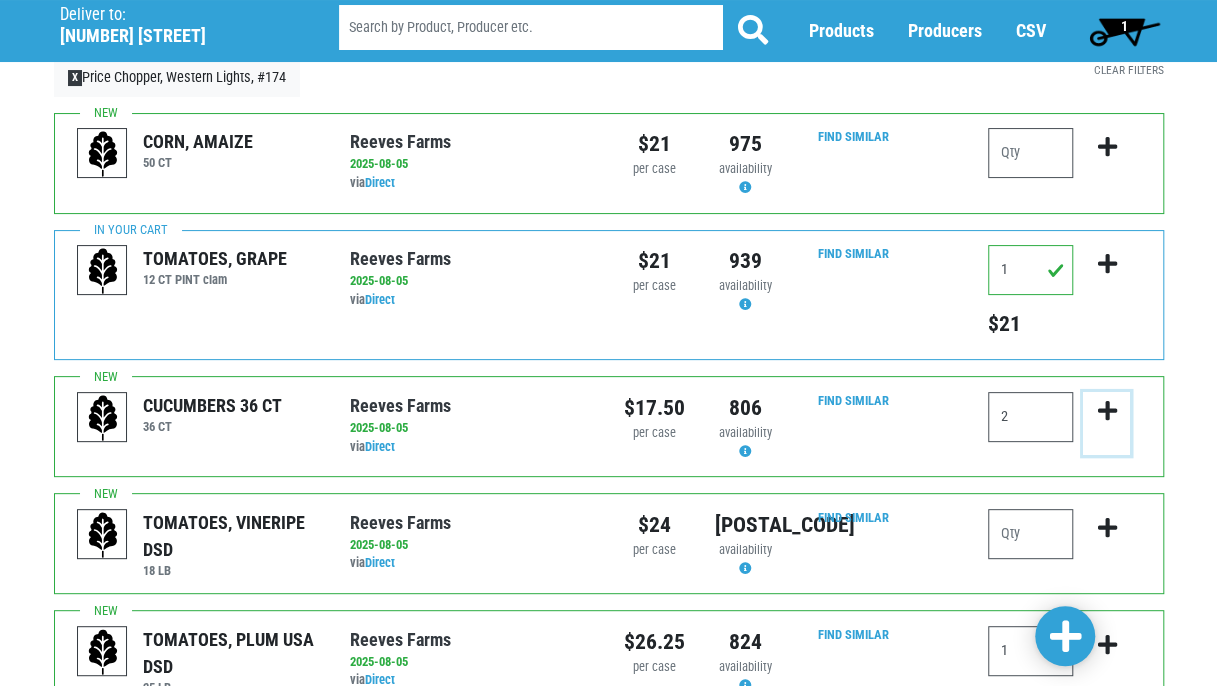 click at bounding box center [1106, 411] 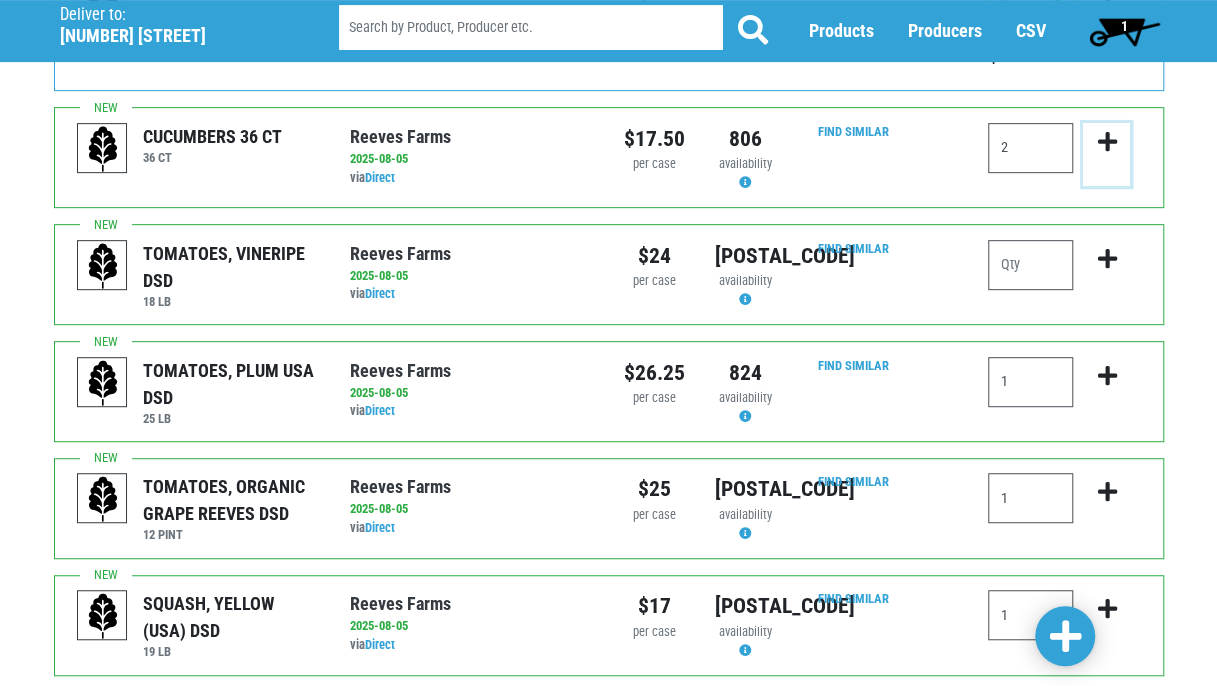 scroll, scrollTop: 400, scrollLeft: 0, axis: vertical 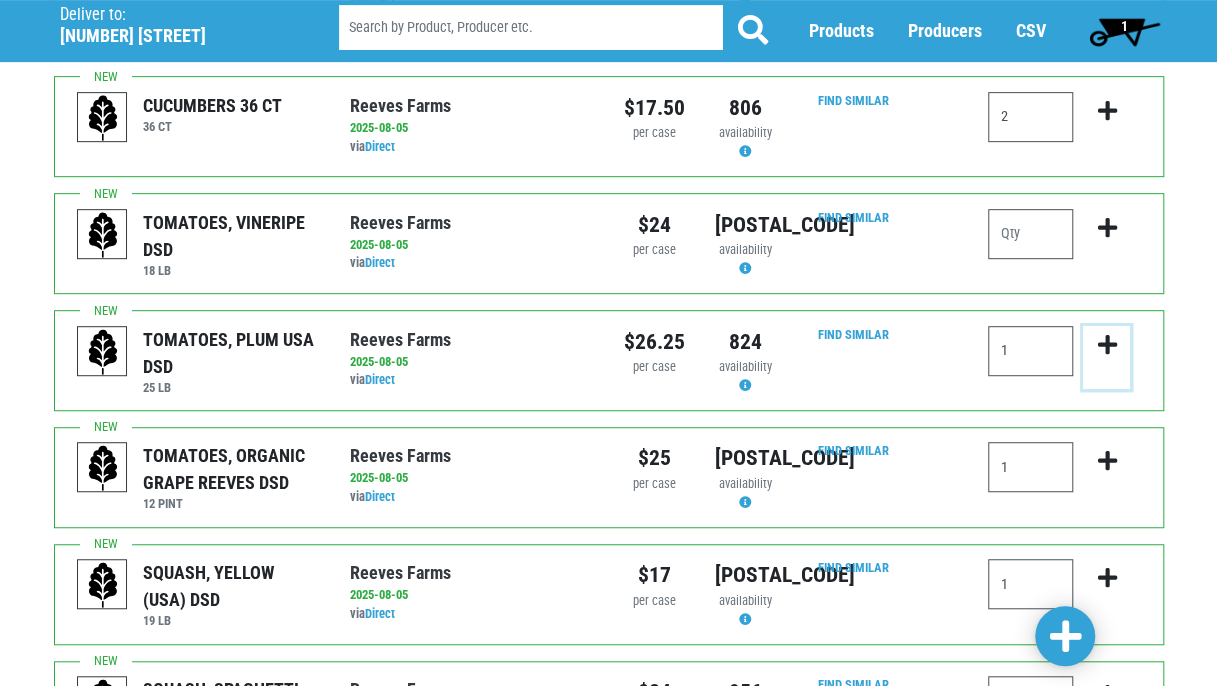 click at bounding box center [1106, 345] 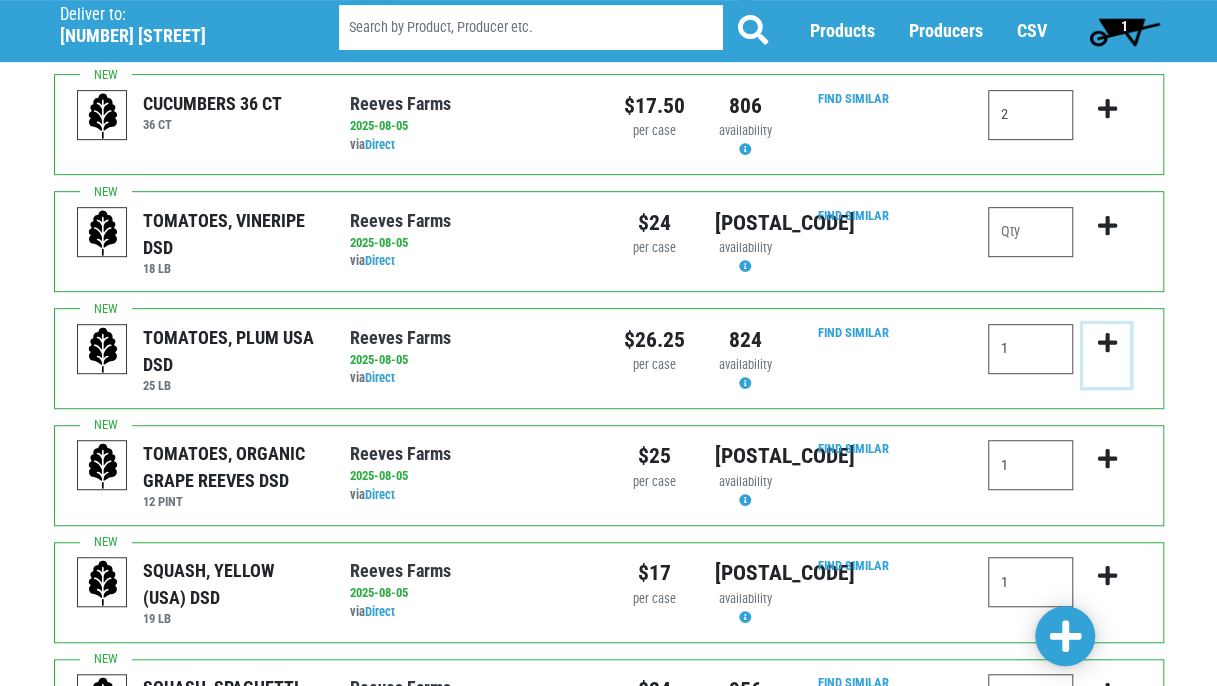 scroll, scrollTop: 400, scrollLeft: 0, axis: vertical 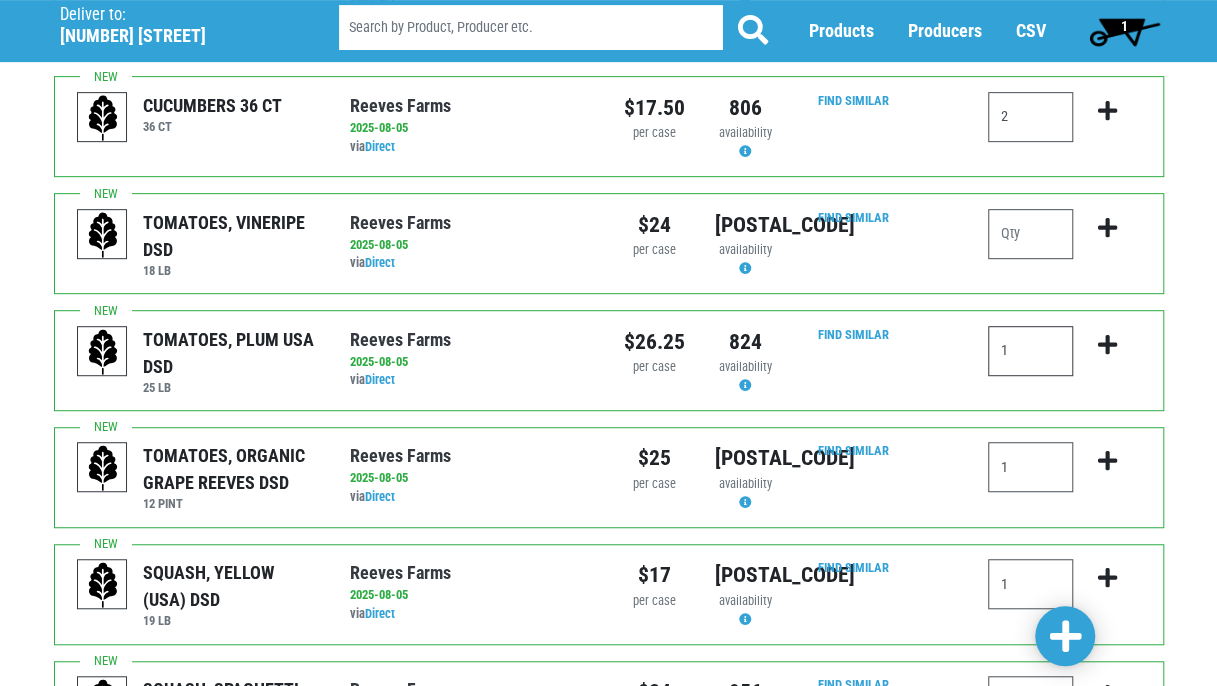 click on "1" at bounding box center (1030, 351) 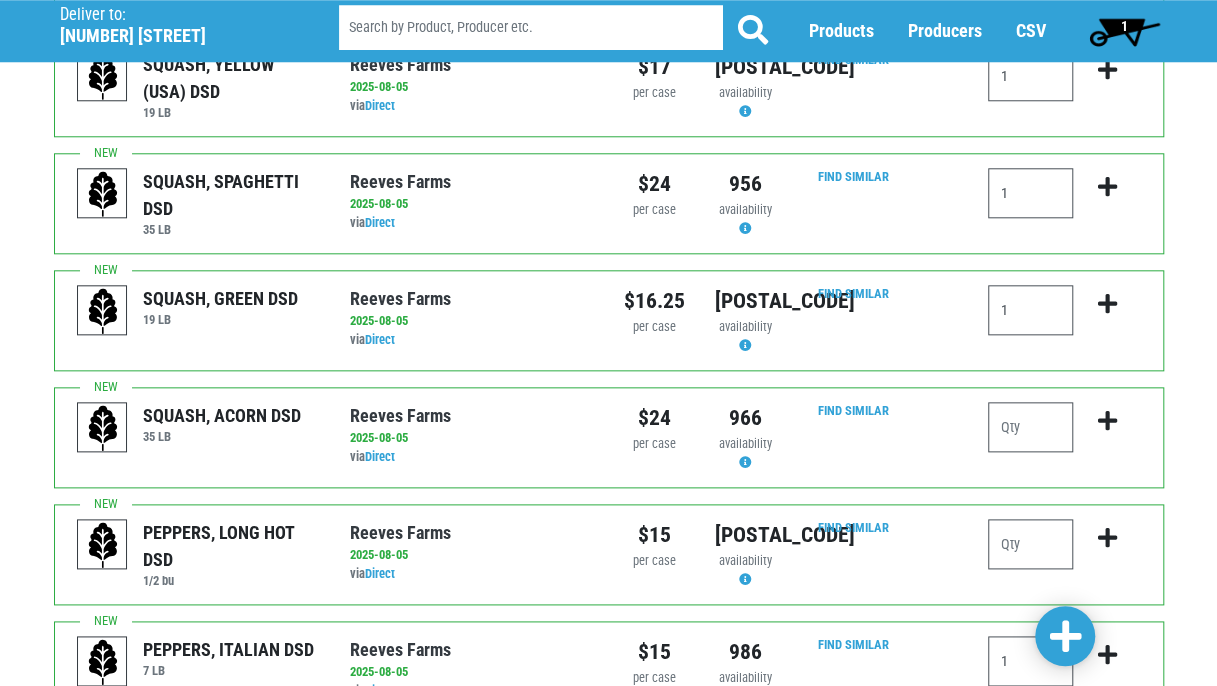 scroll, scrollTop: 863, scrollLeft: 0, axis: vertical 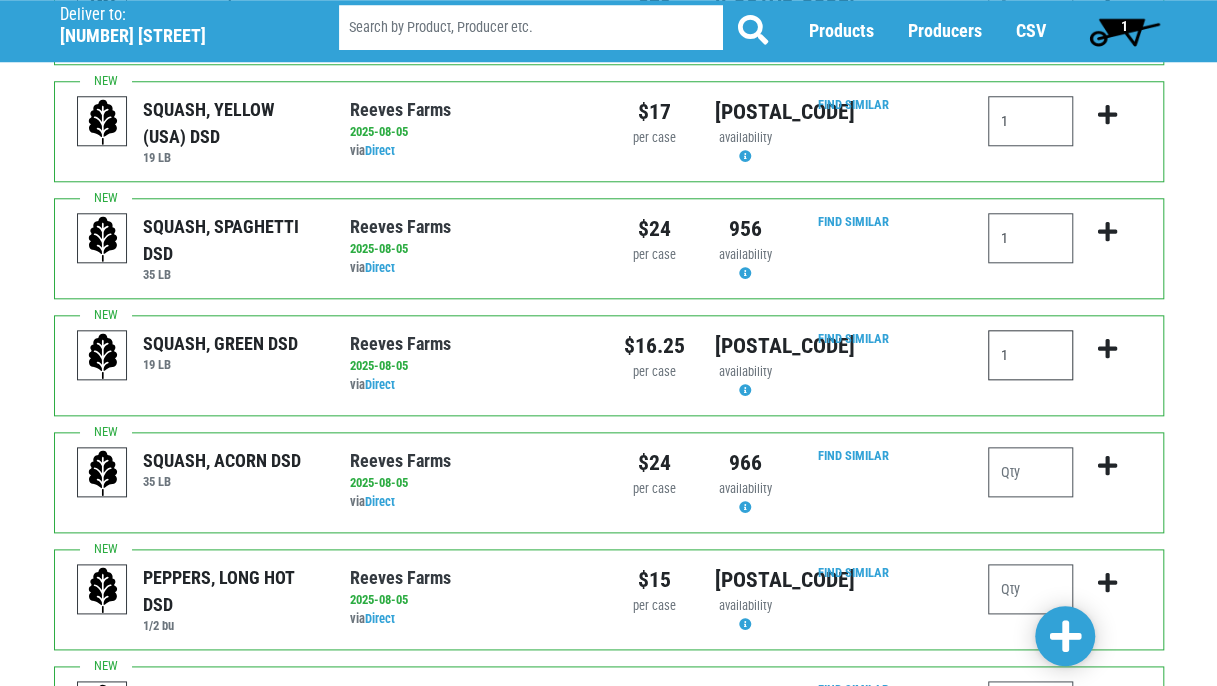 drag, startPoint x: 1028, startPoint y: 361, endPoint x: 970, endPoint y: 362, distance: 58.00862 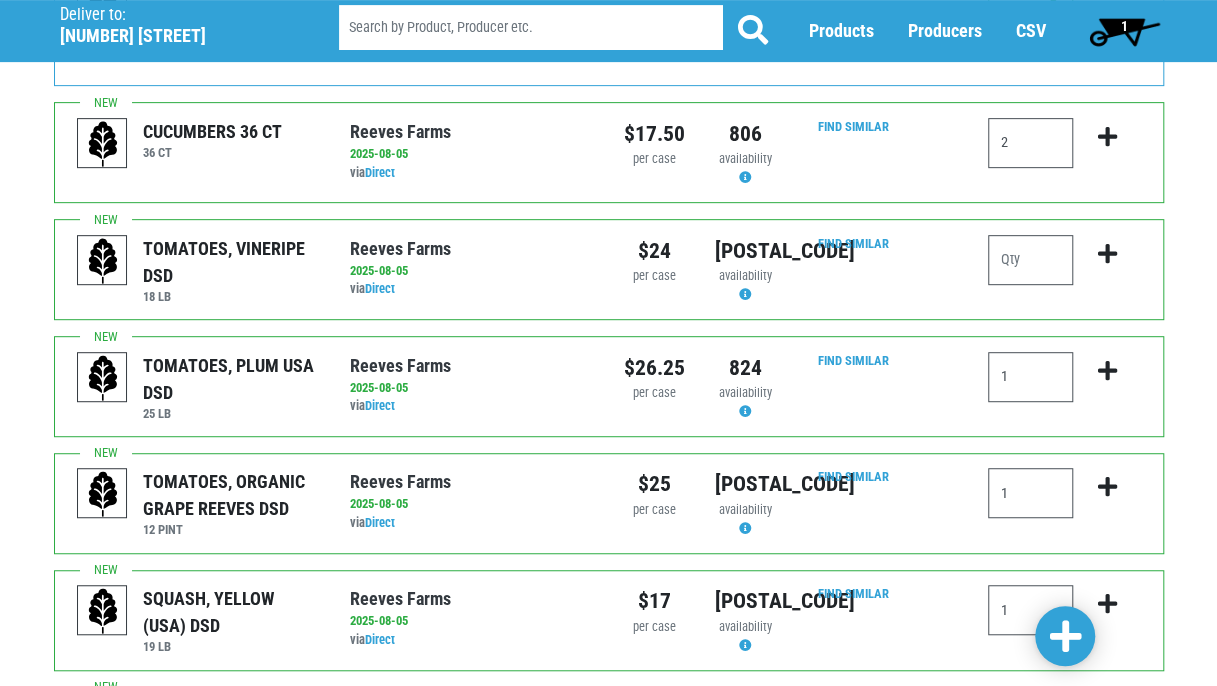 scroll, scrollTop: 363, scrollLeft: 0, axis: vertical 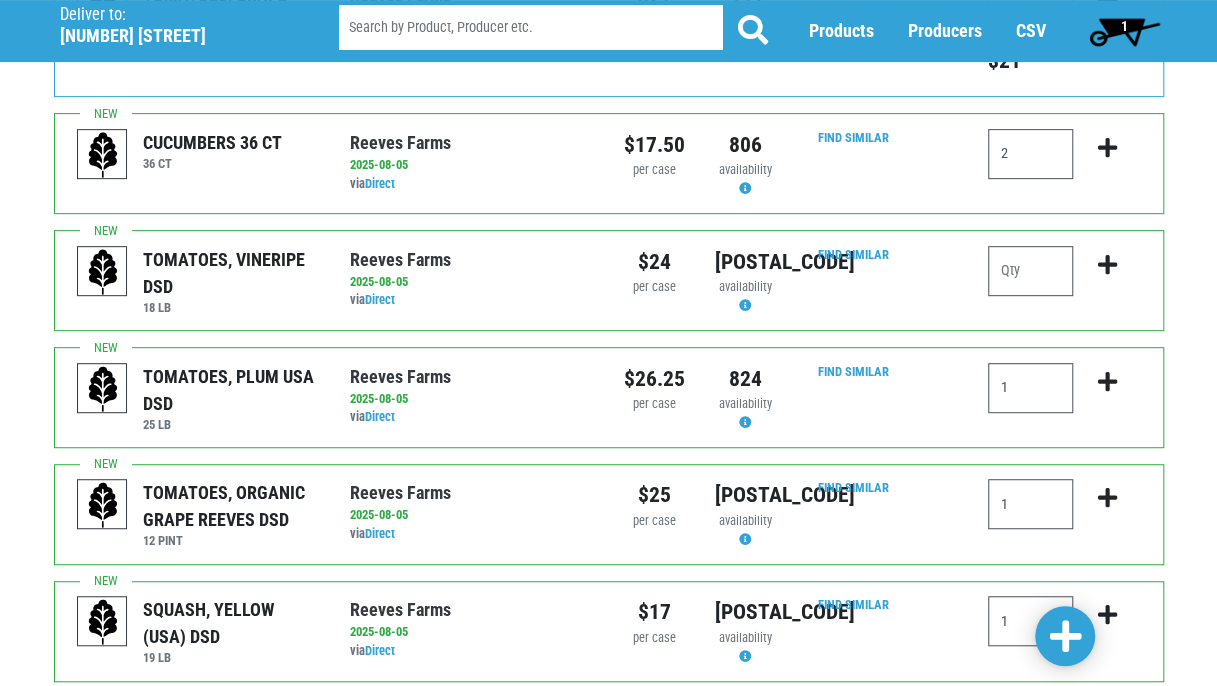 type on "2" 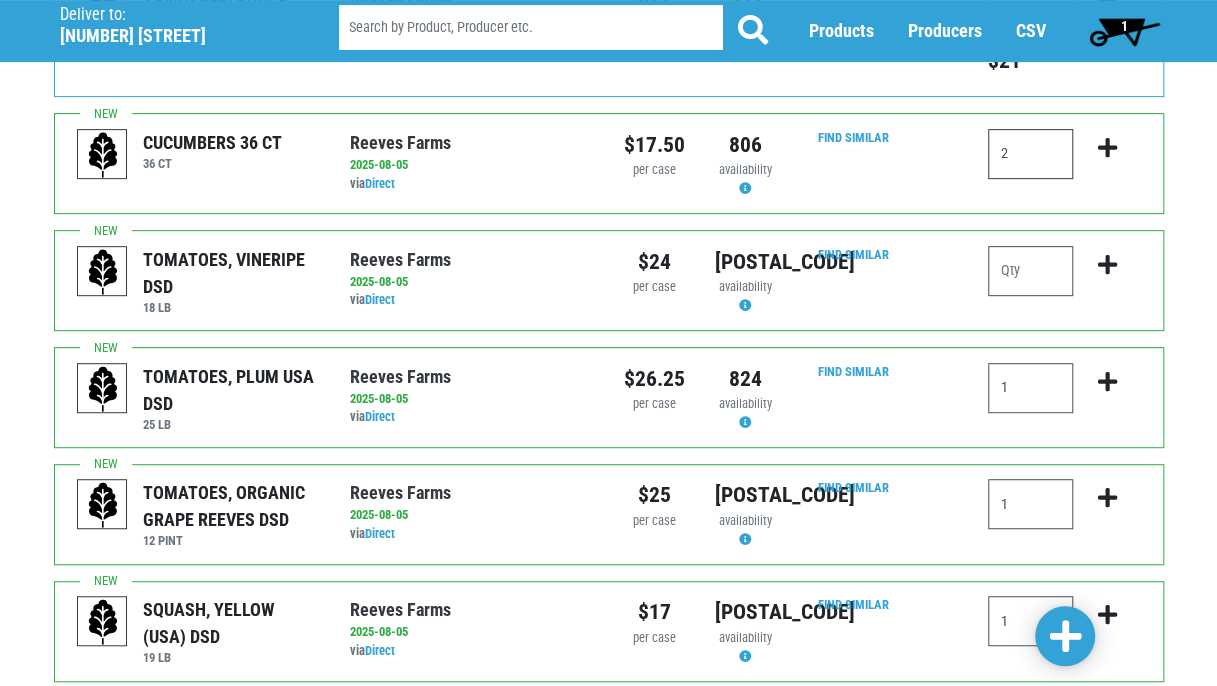 drag, startPoint x: 1027, startPoint y: 164, endPoint x: 976, endPoint y: 172, distance: 51.62364 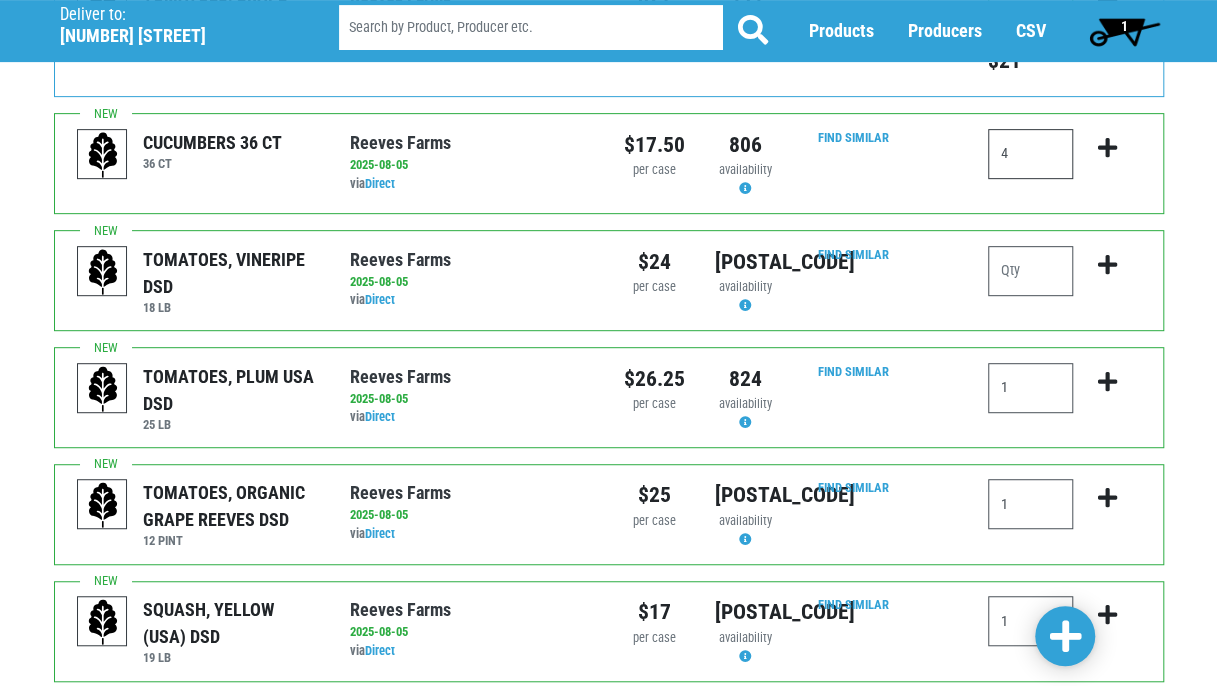 type on "4" 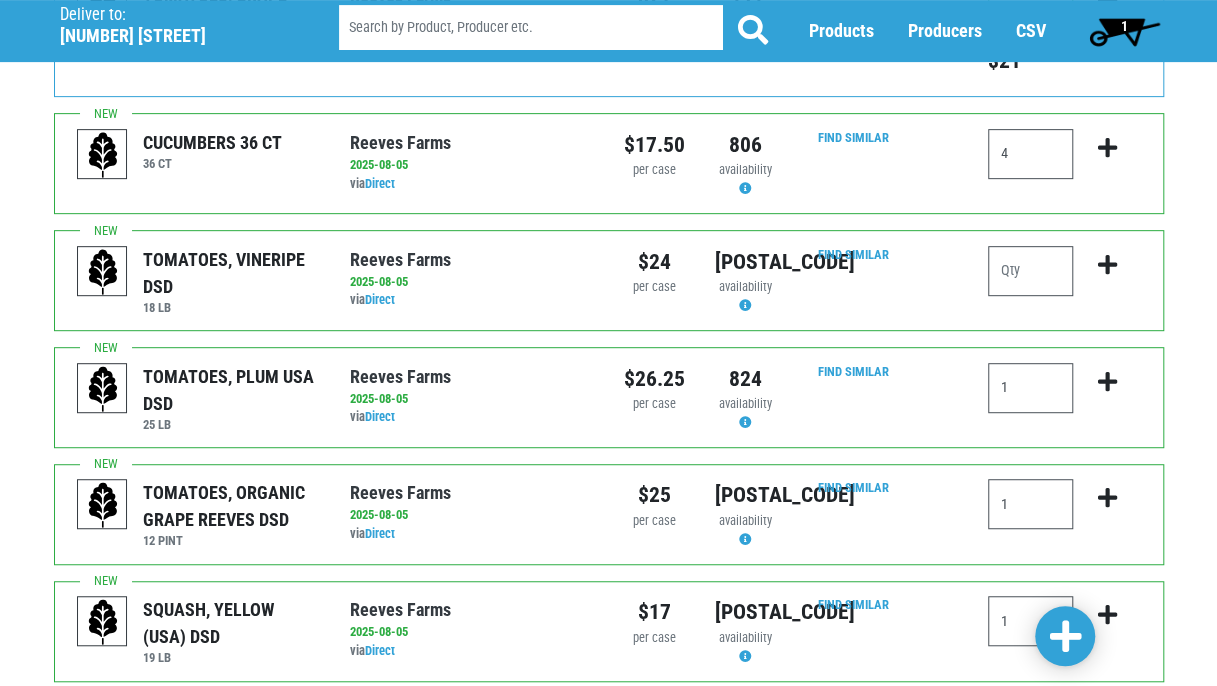 click on "Find Similar" at bounding box center (847, 164) 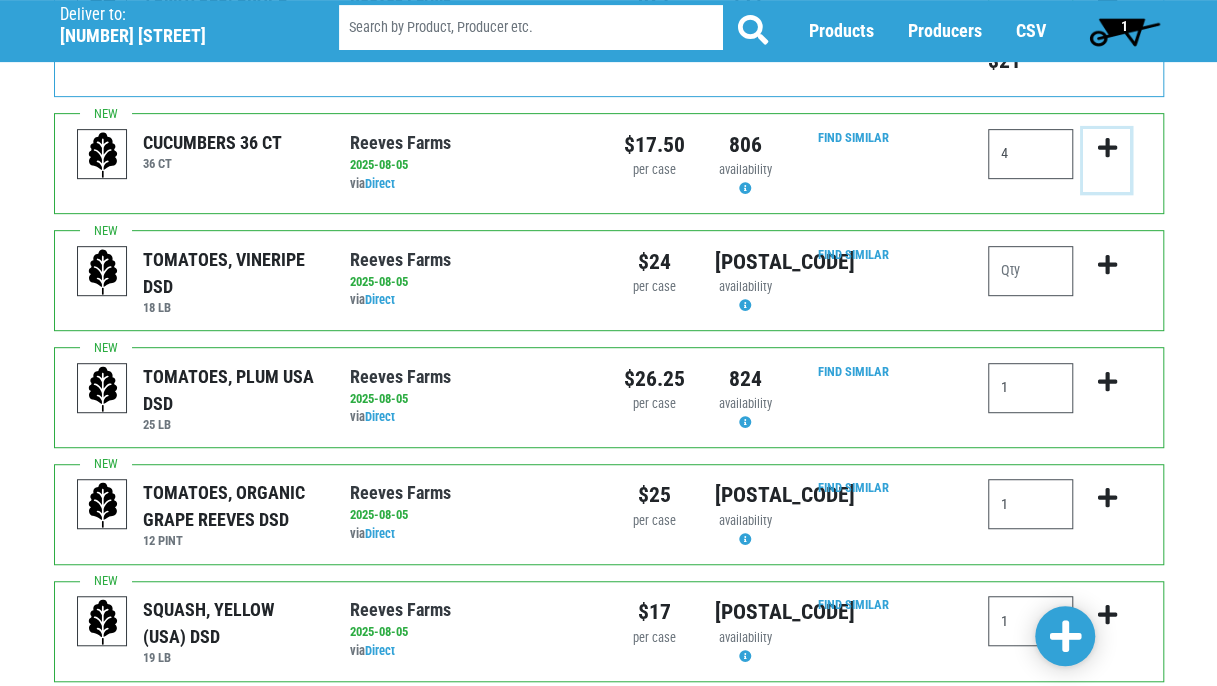 click at bounding box center (1106, 148) 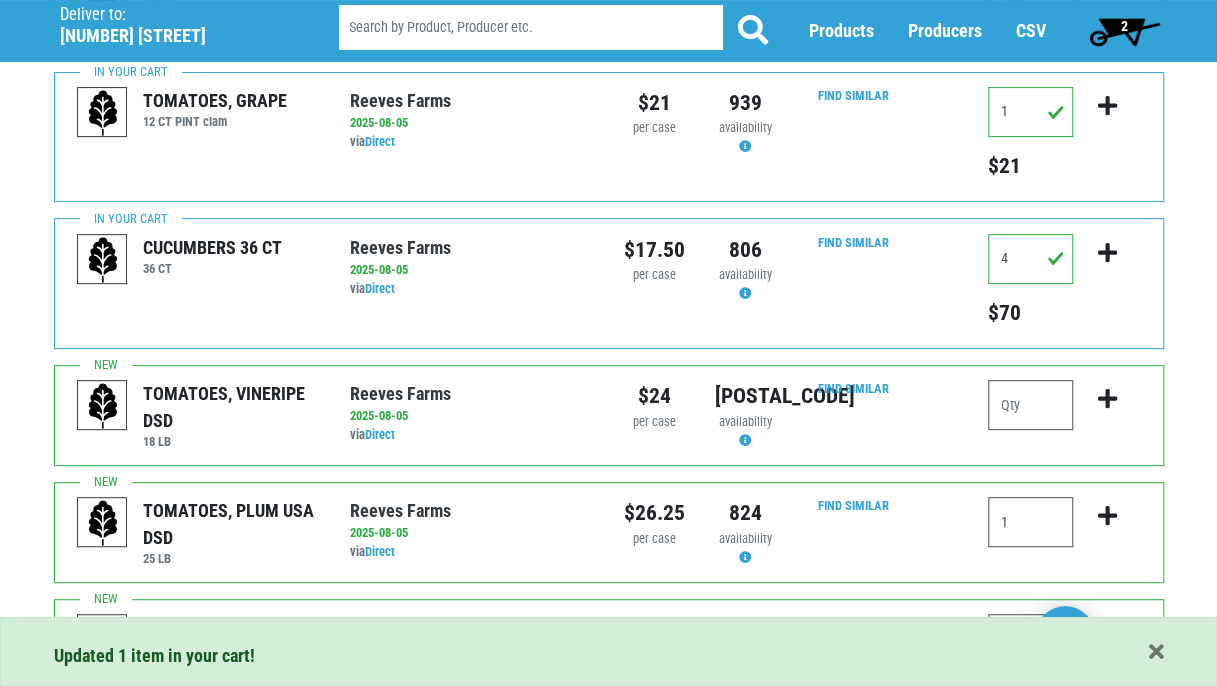 scroll, scrollTop: 400, scrollLeft: 0, axis: vertical 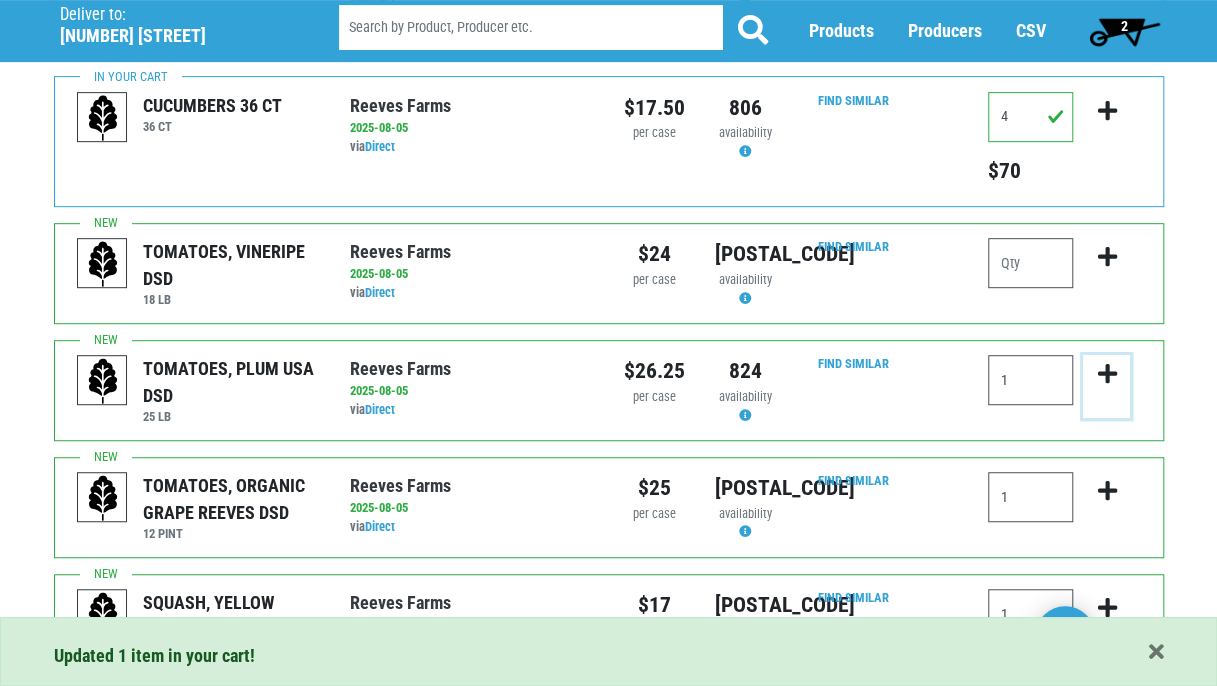 click at bounding box center [1106, 374] 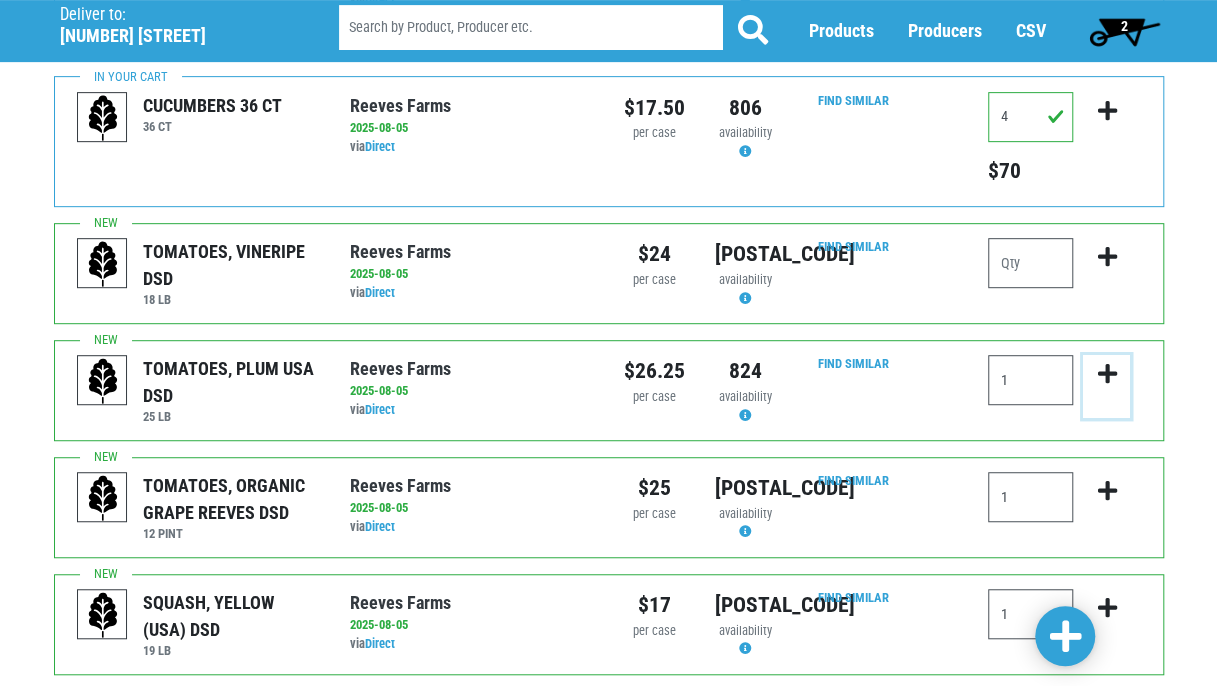 click at bounding box center (1106, 374) 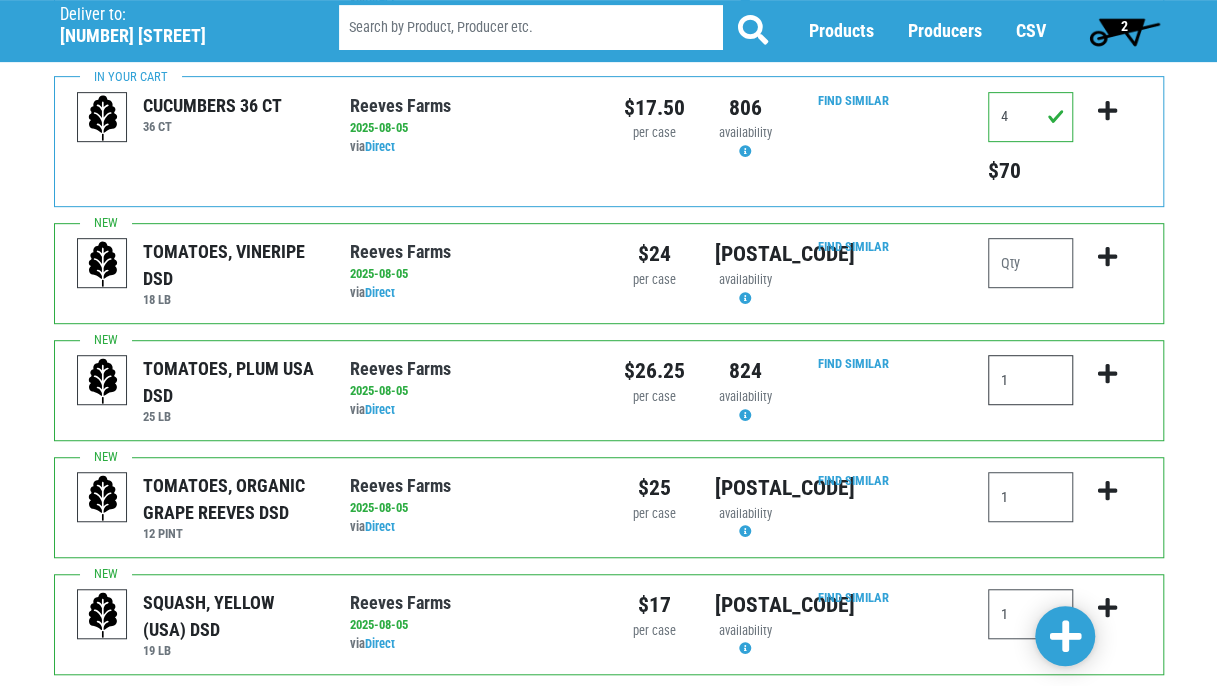 click on "1" at bounding box center (1030, 380) 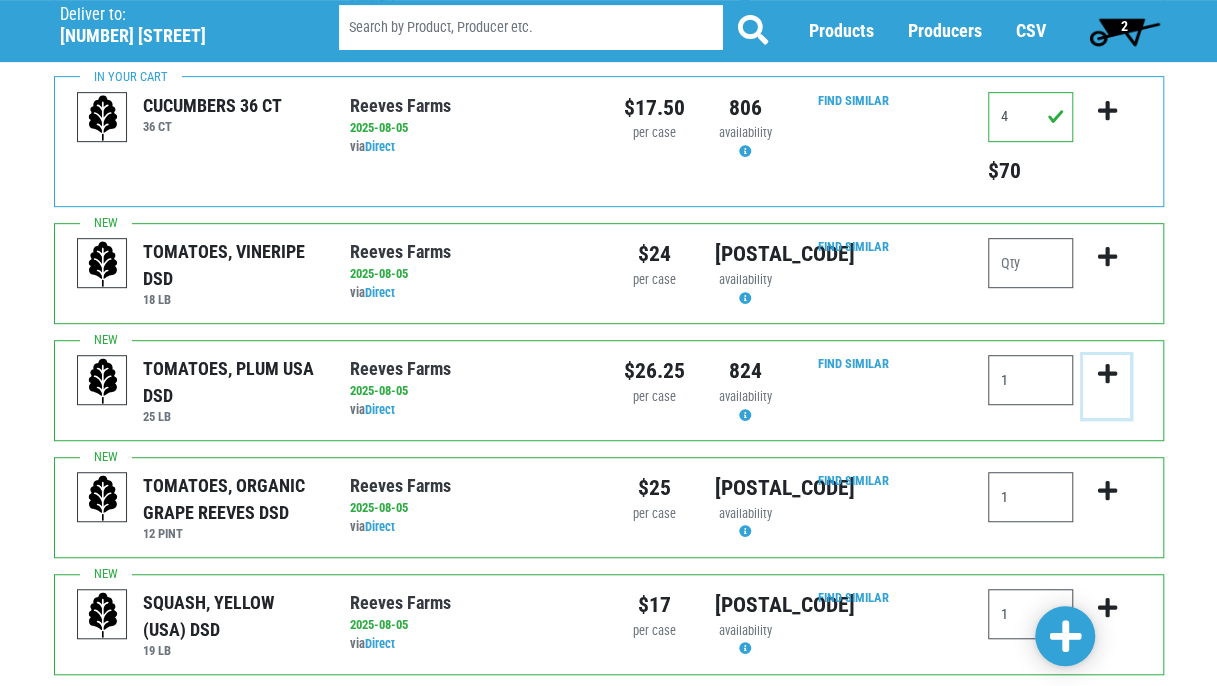 click at bounding box center (1106, 374) 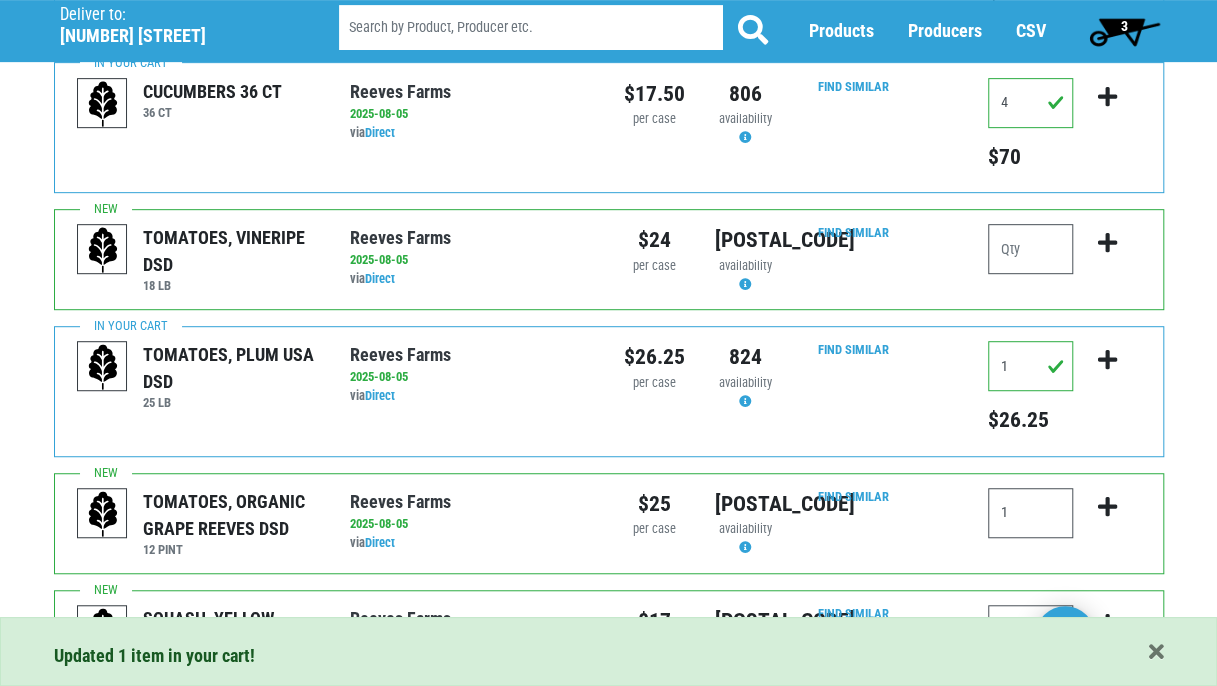 scroll, scrollTop: 600, scrollLeft: 0, axis: vertical 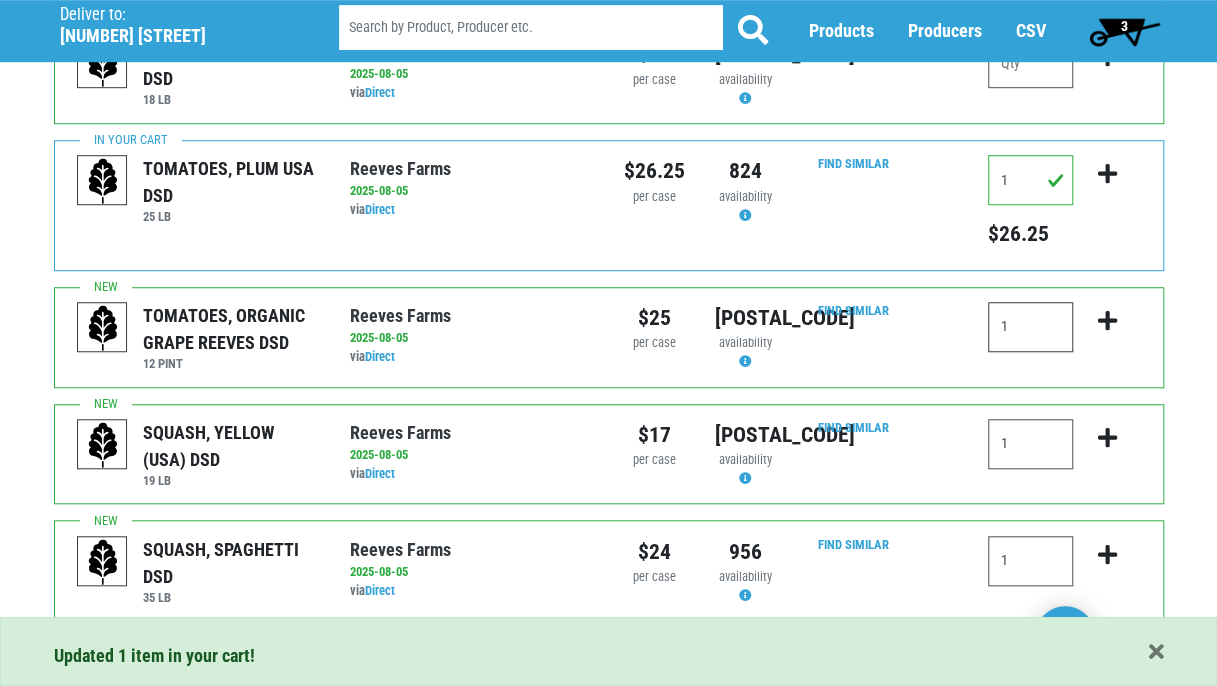drag, startPoint x: 1052, startPoint y: 335, endPoint x: 954, endPoint y: 339, distance: 98.0816 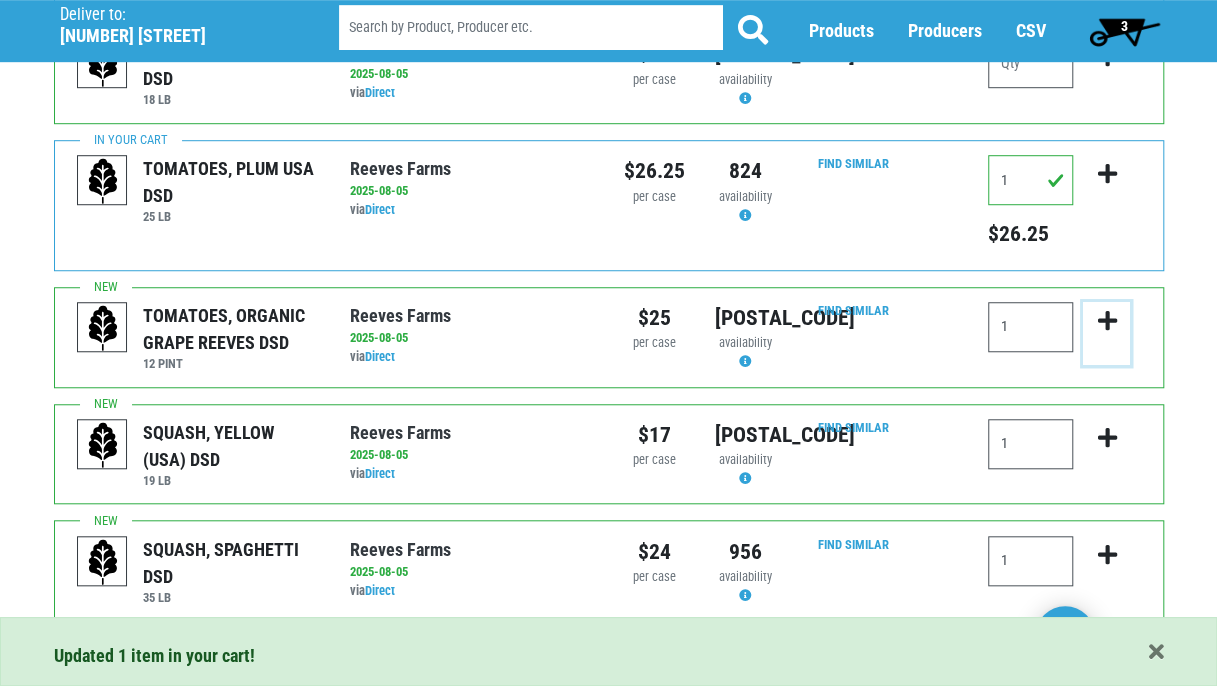 click at bounding box center [1106, 321] 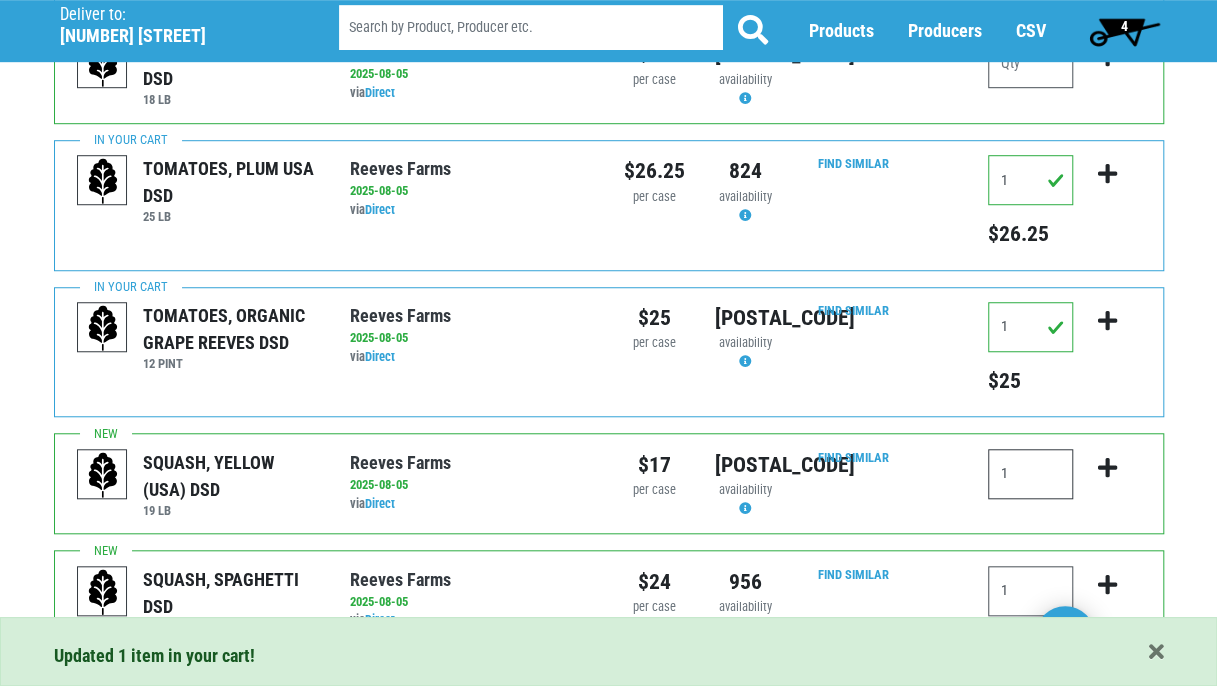 click on "1" at bounding box center (1030, 474) 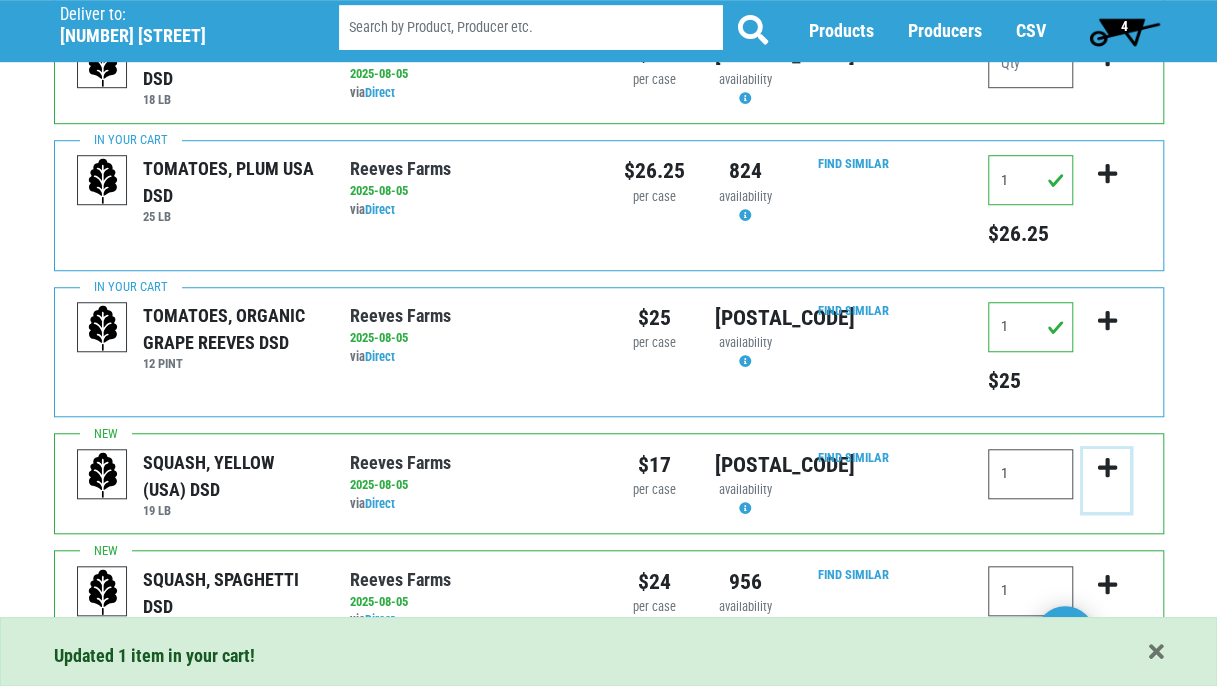 click at bounding box center (1106, 468) 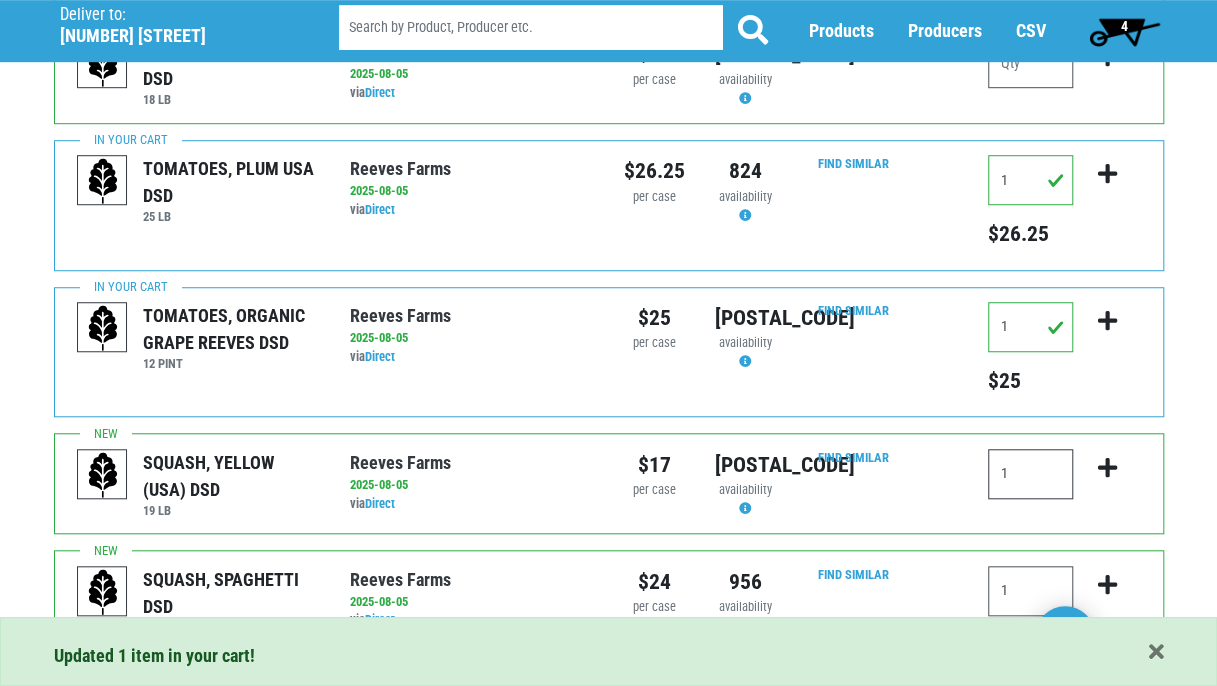 drag, startPoint x: 1020, startPoint y: 483, endPoint x: 982, endPoint y: 483, distance: 38 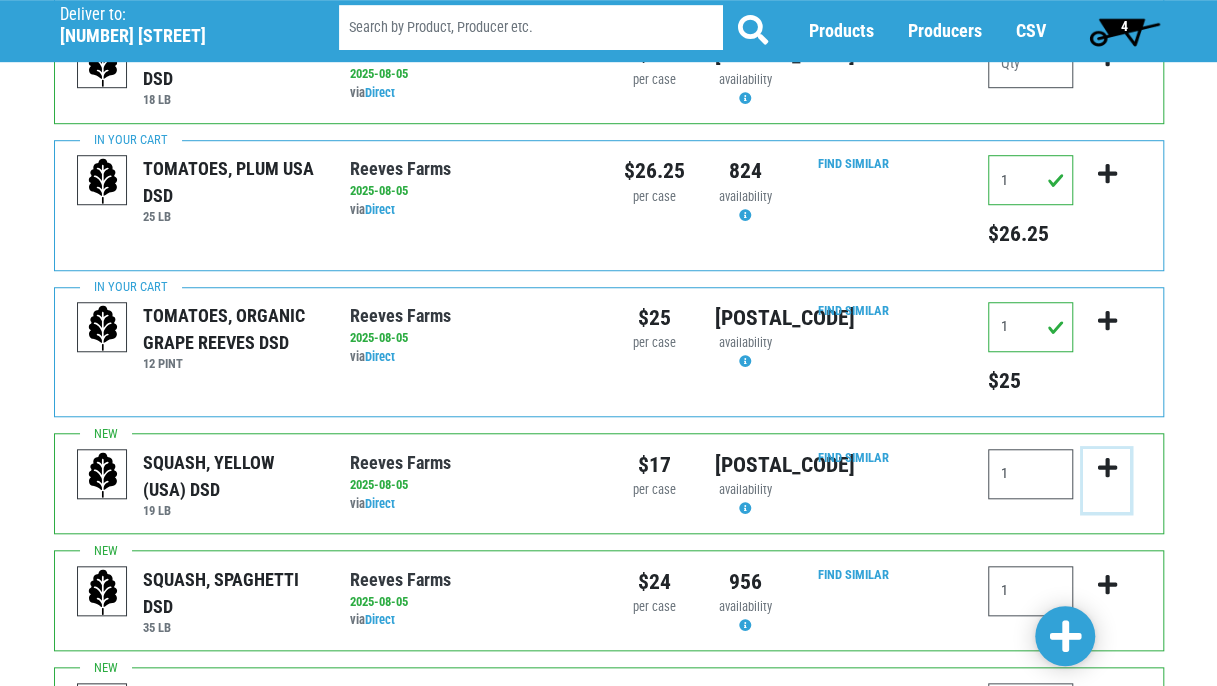 click at bounding box center (1106, 468) 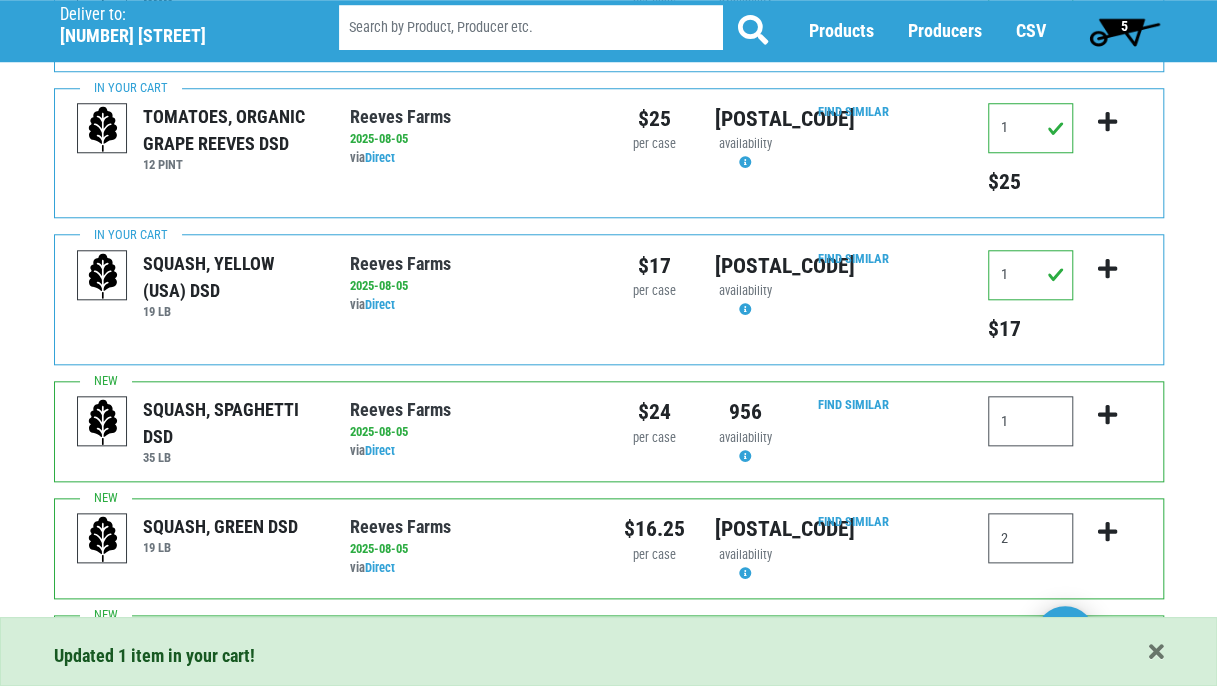 scroll, scrollTop: 800, scrollLeft: 0, axis: vertical 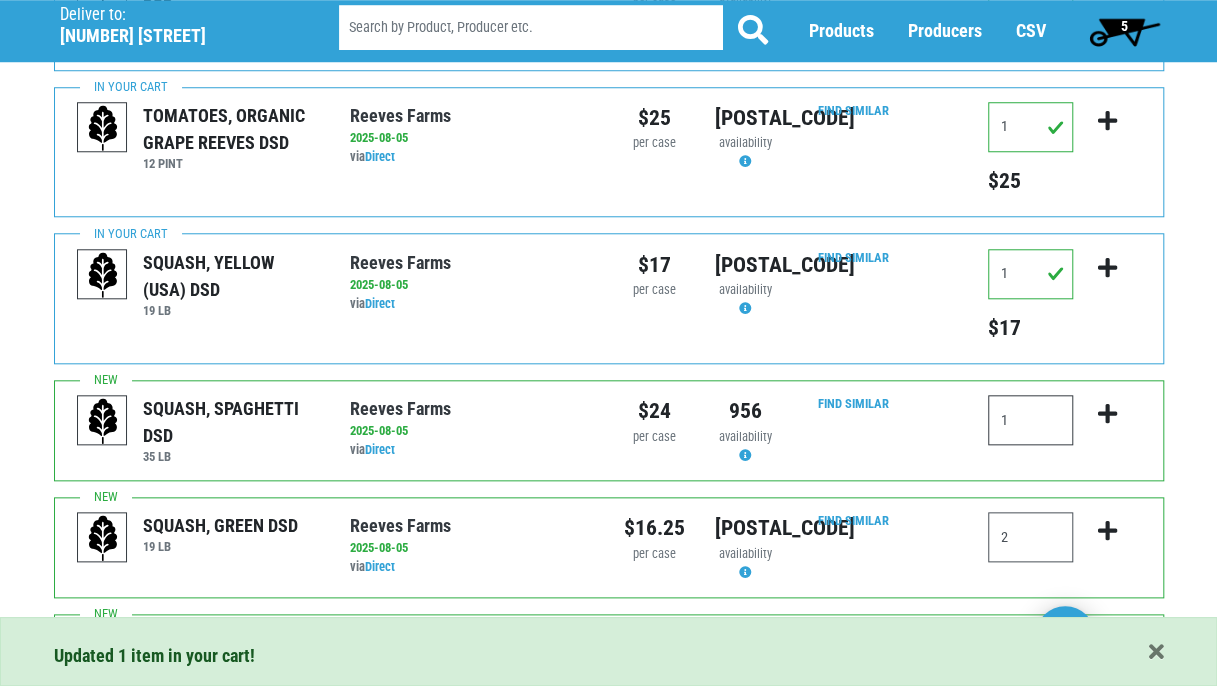 drag, startPoint x: 1027, startPoint y: 426, endPoint x: 961, endPoint y: 426, distance: 66 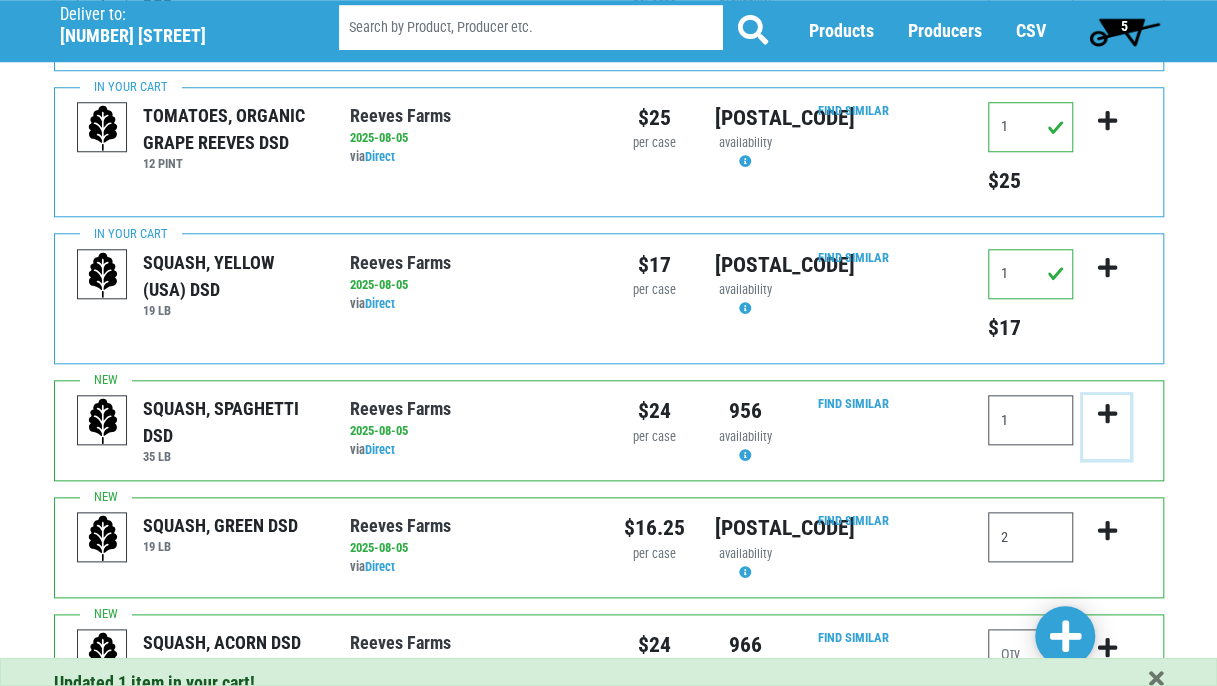 click at bounding box center [1106, 414] 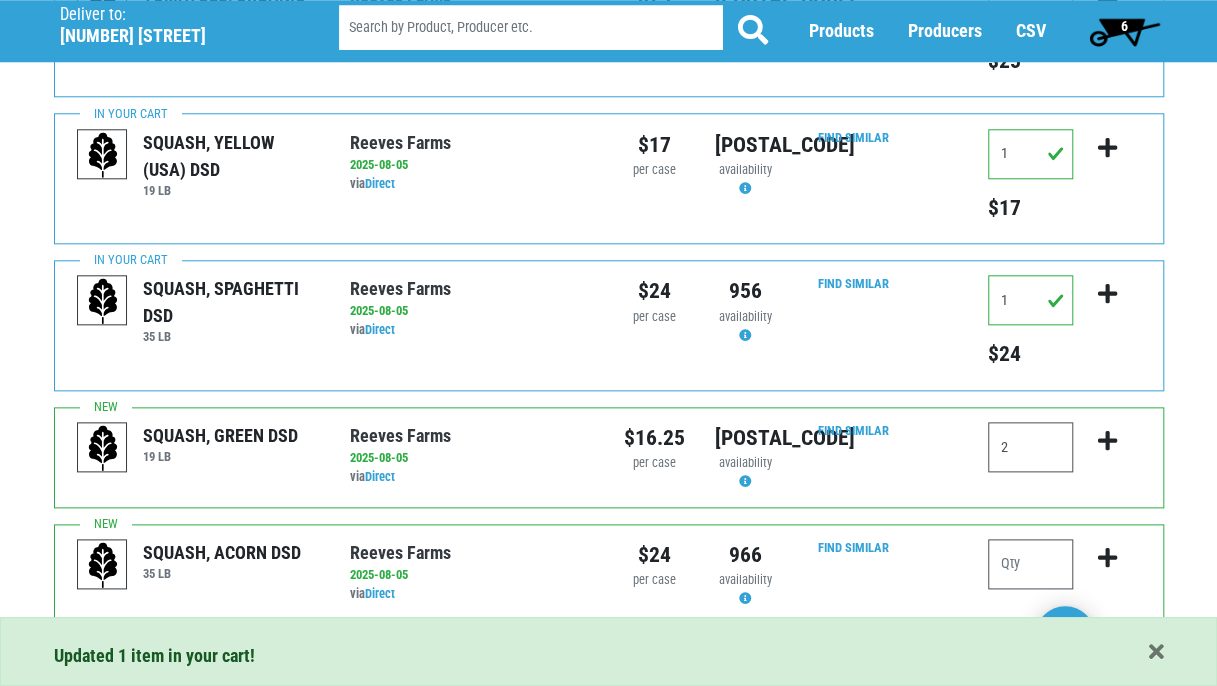 scroll, scrollTop: 1100, scrollLeft: 0, axis: vertical 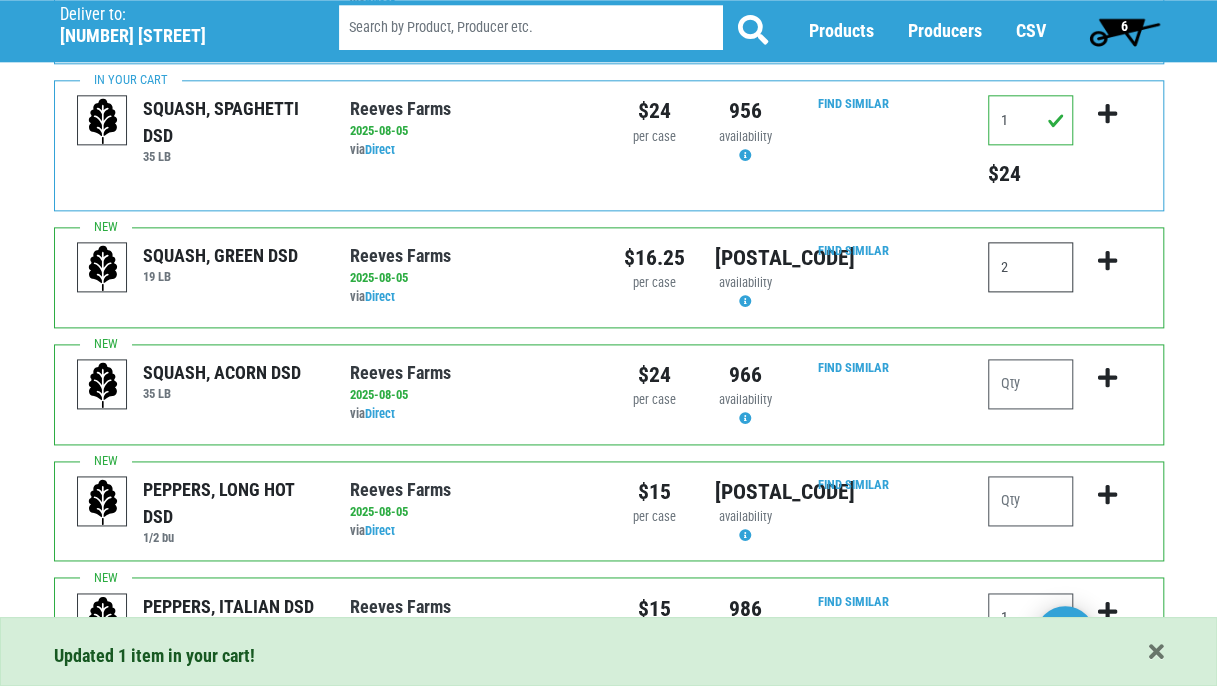 drag, startPoint x: 1026, startPoint y: 276, endPoint x: 976, endPoint y: 276, distance: 50 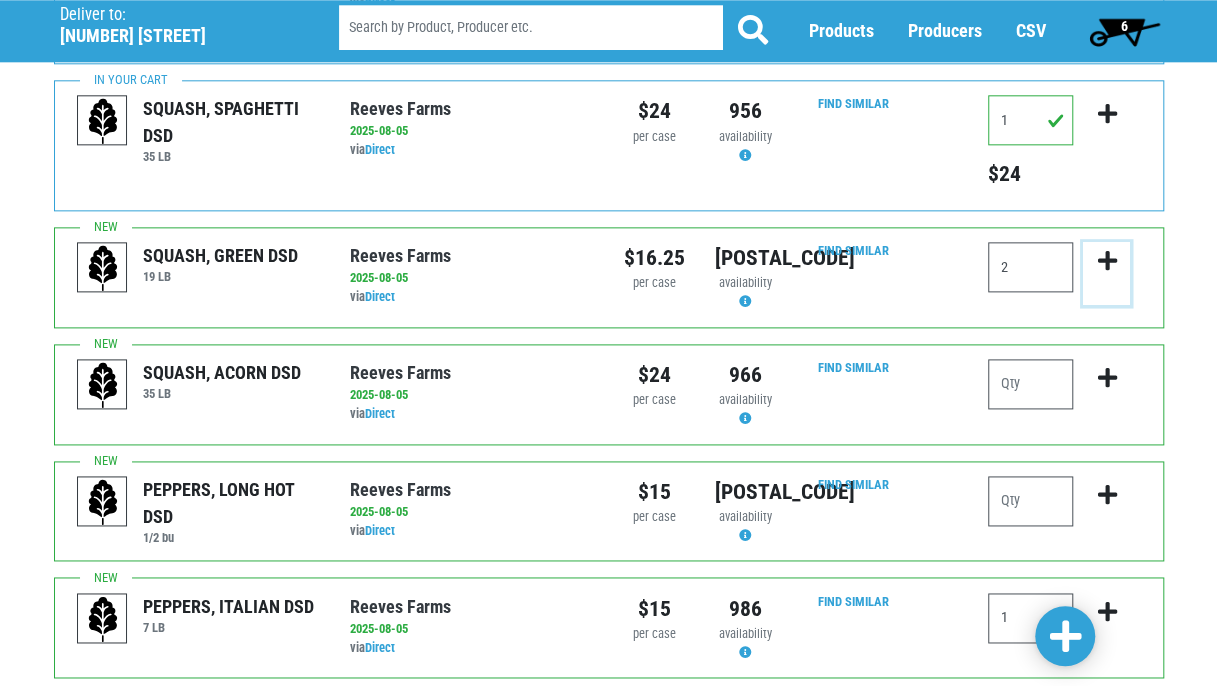 click at bounding box center [1106, 261] 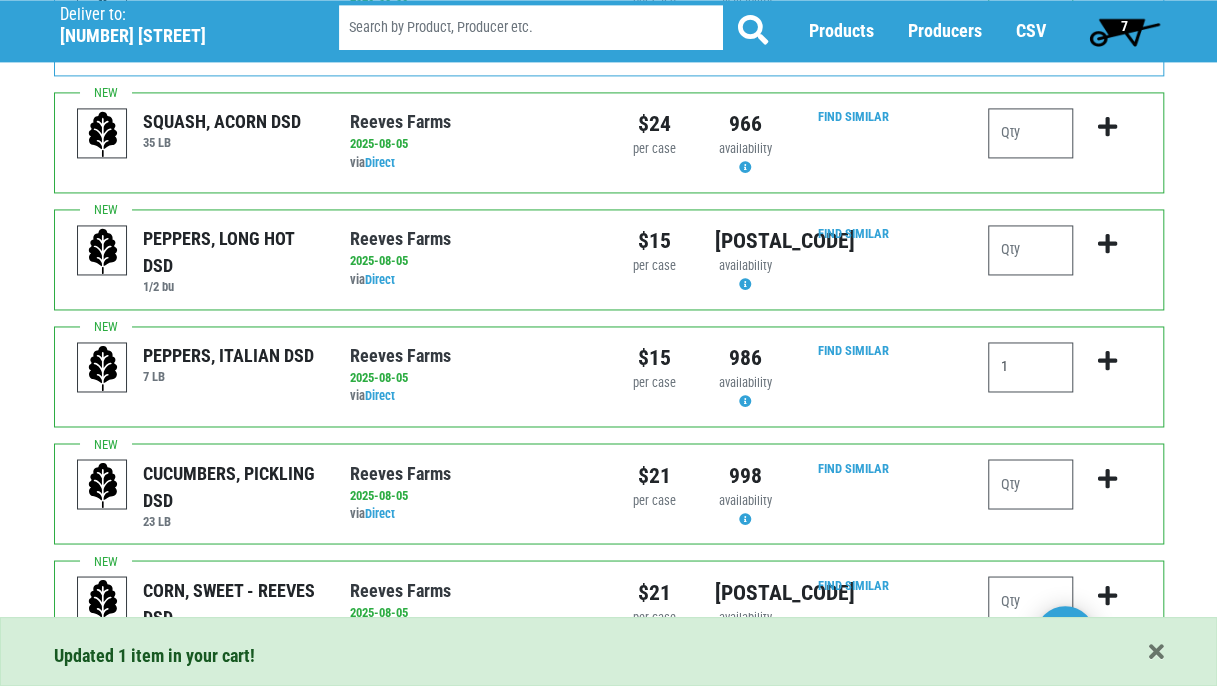scroll, scrollTop: 1400, scrollLeft: 0, axis: vertical 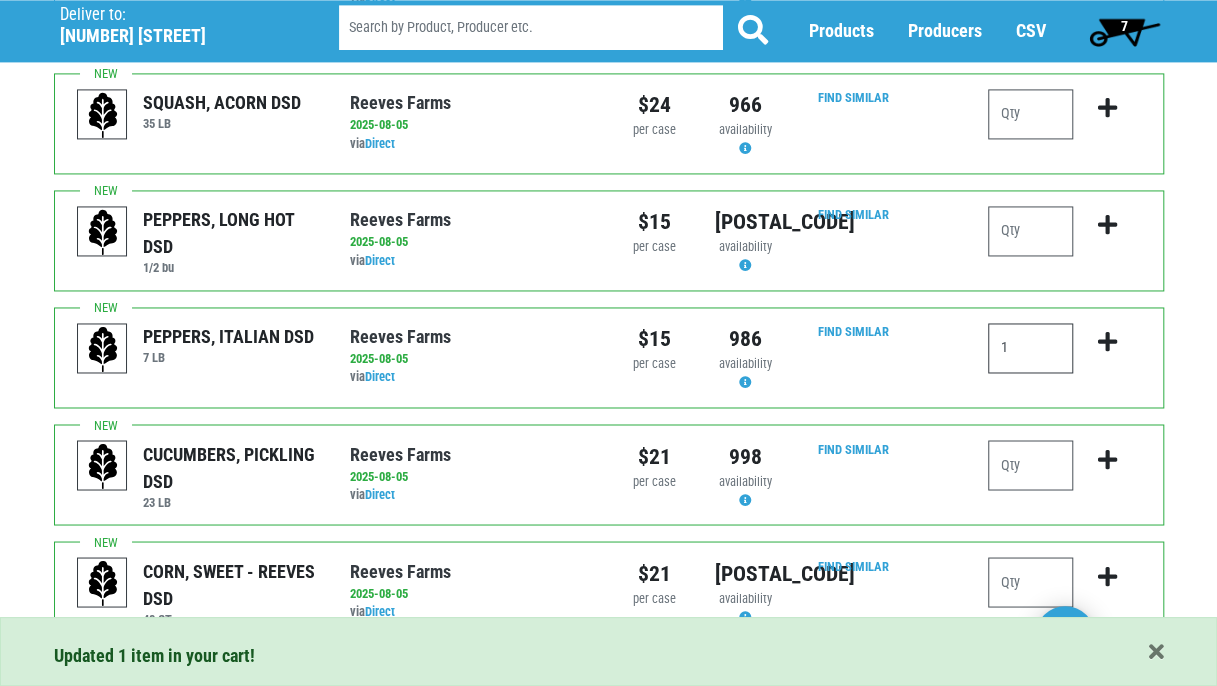 drag, startPoint x: 1057, startPoint y: 342, endPoint x: 946, endPoint y: 358, distance: 112.147224 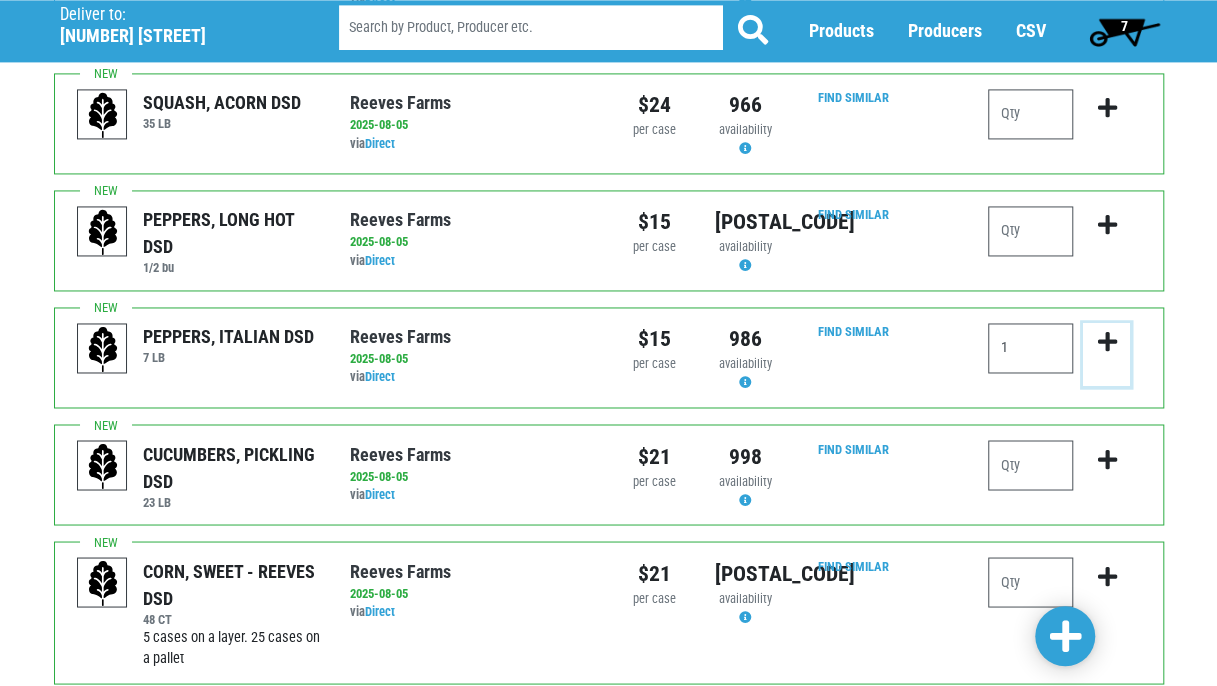 click at bounding box center (1106, 342) 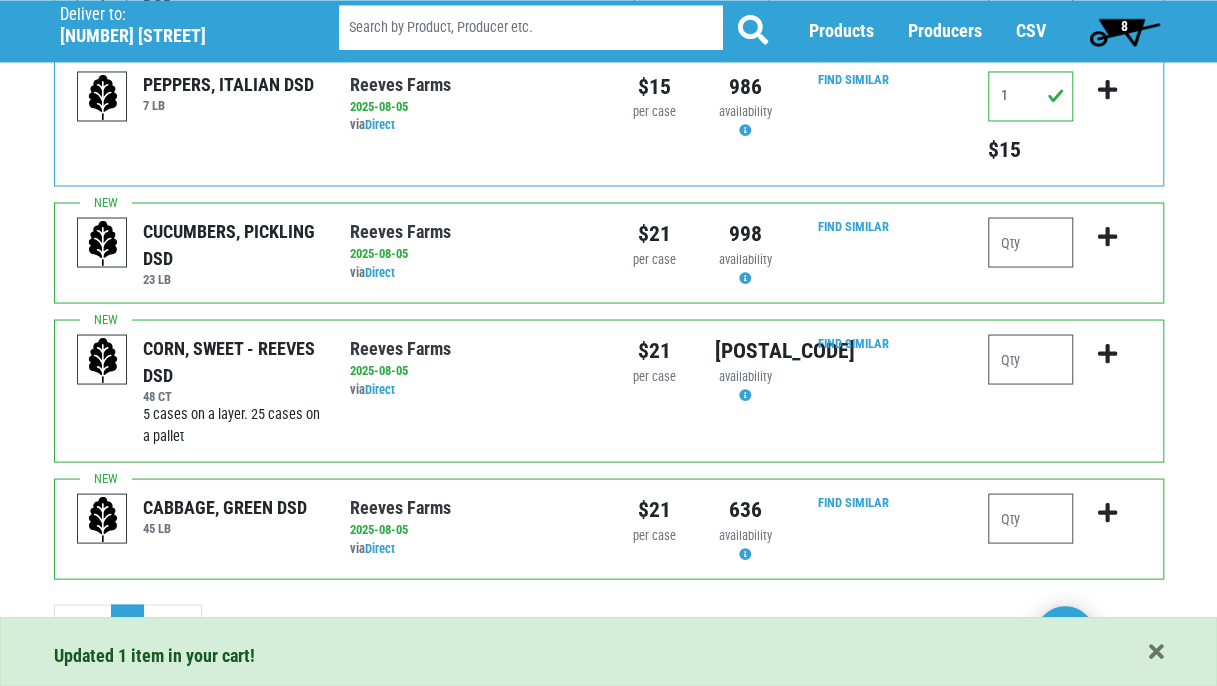 scroll, scrollTop: 1671, scrollLeft: 0, axis: vertical 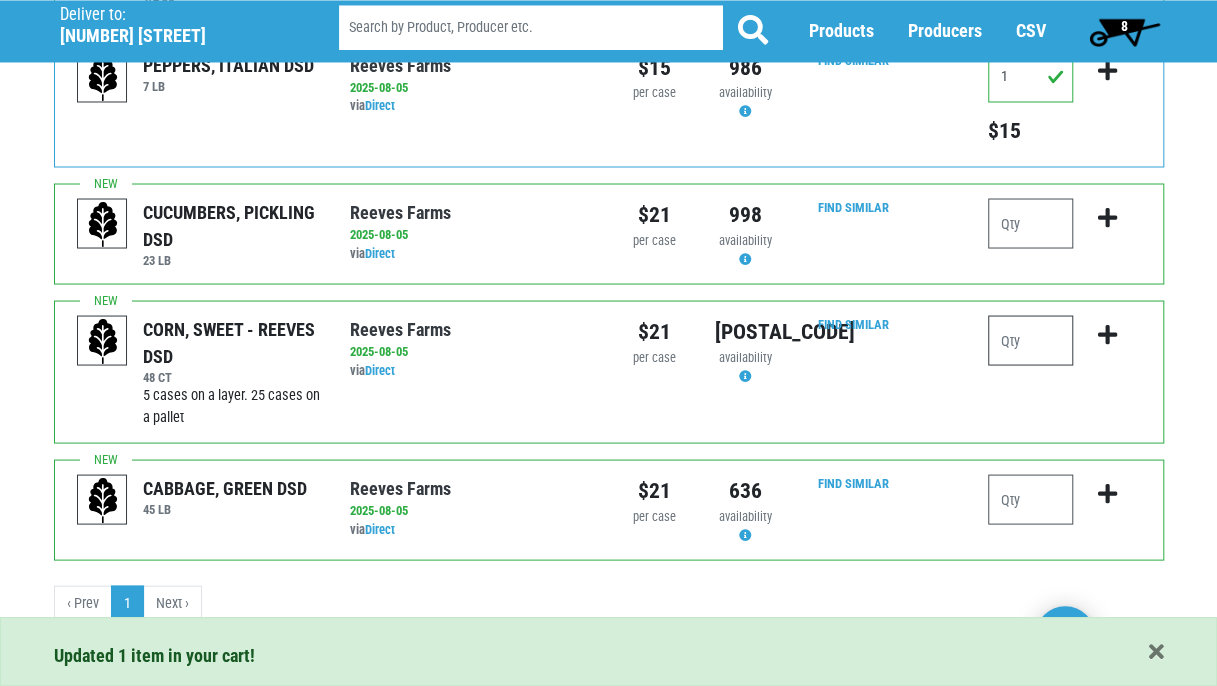 click at bounding box center [1030, 340] 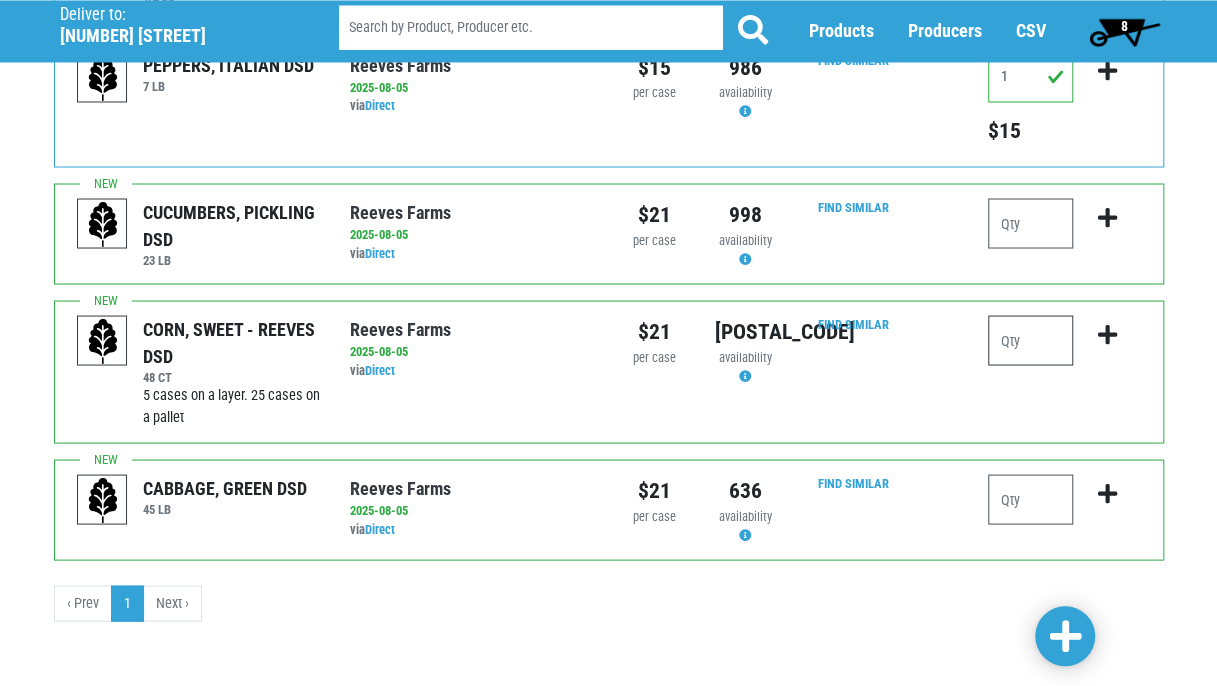 click at bounding box center [1030, 340] 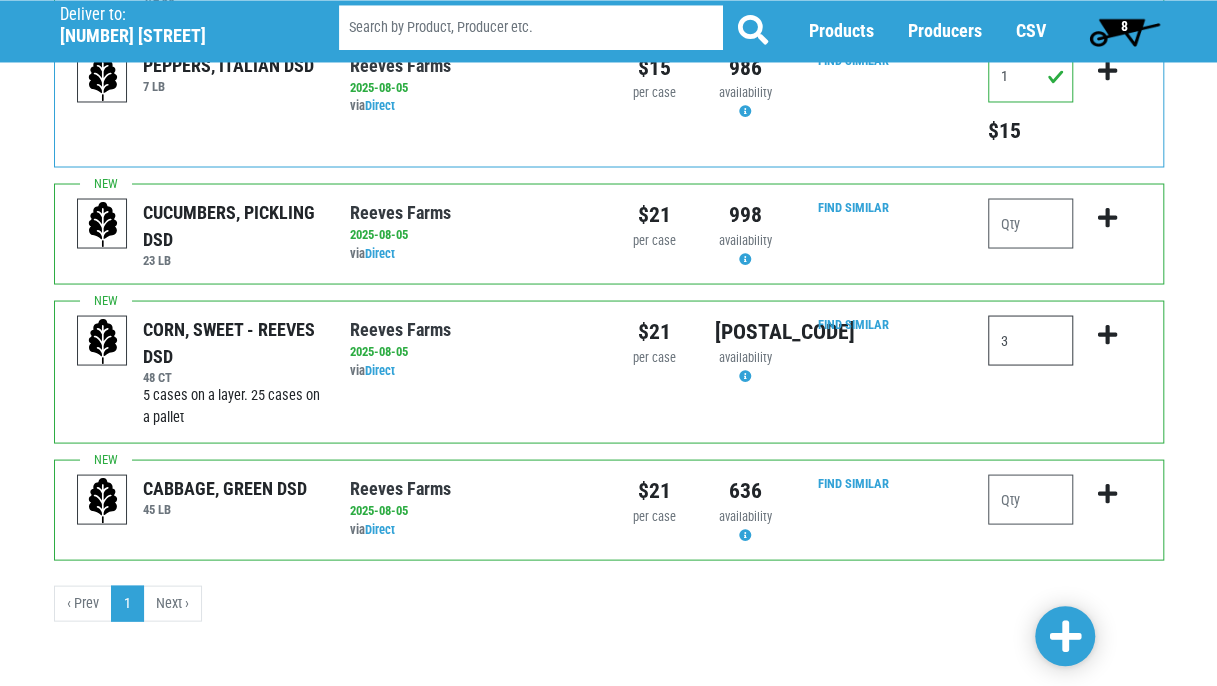 type on "3" 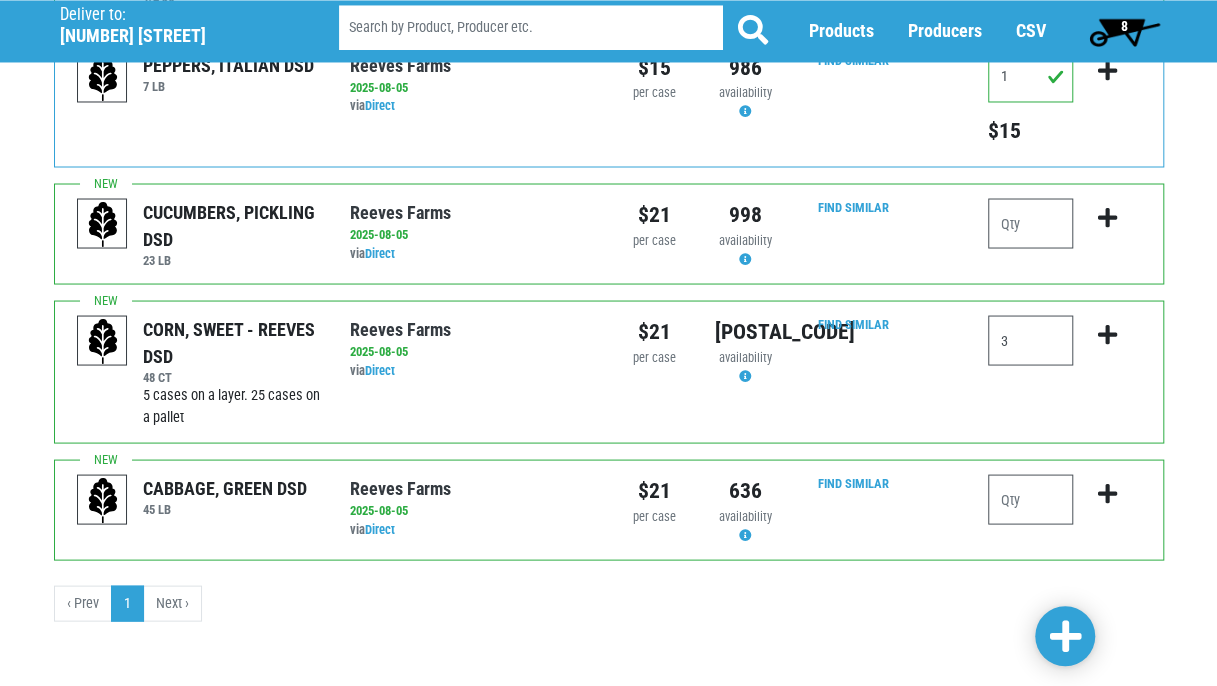 click on "Find Similar" at bounding box center (882, 509) 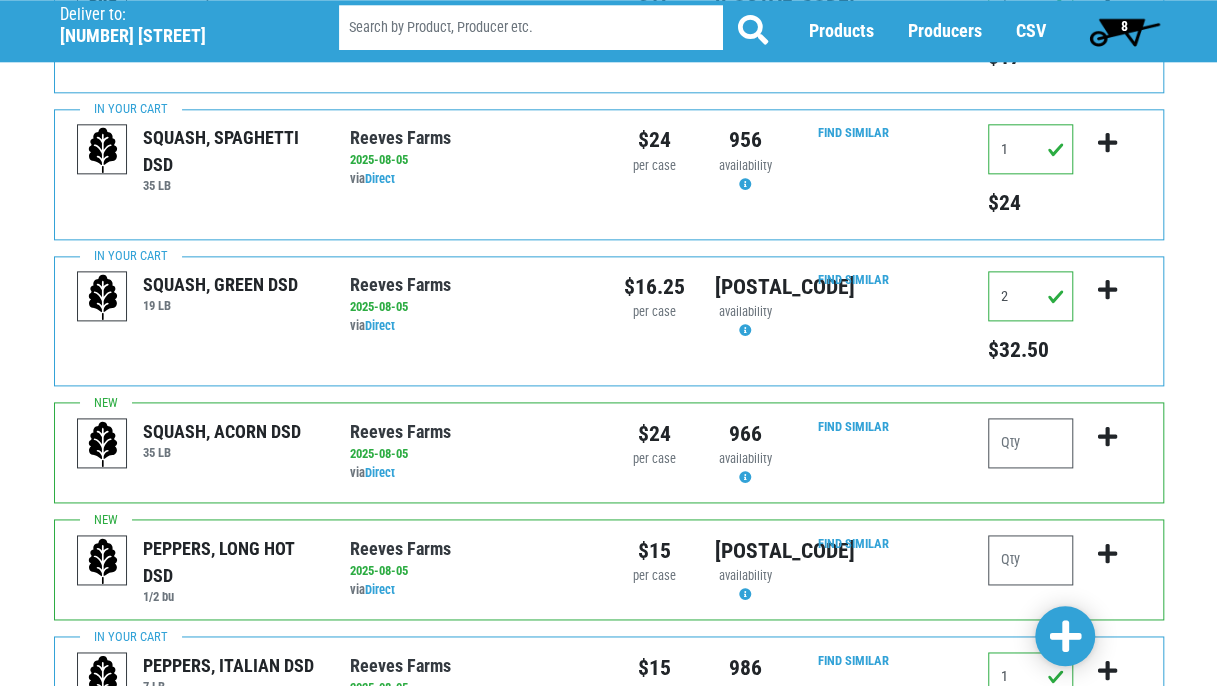 scroll, scrollTop: 771, scrollLeft: 0, axis: vertical 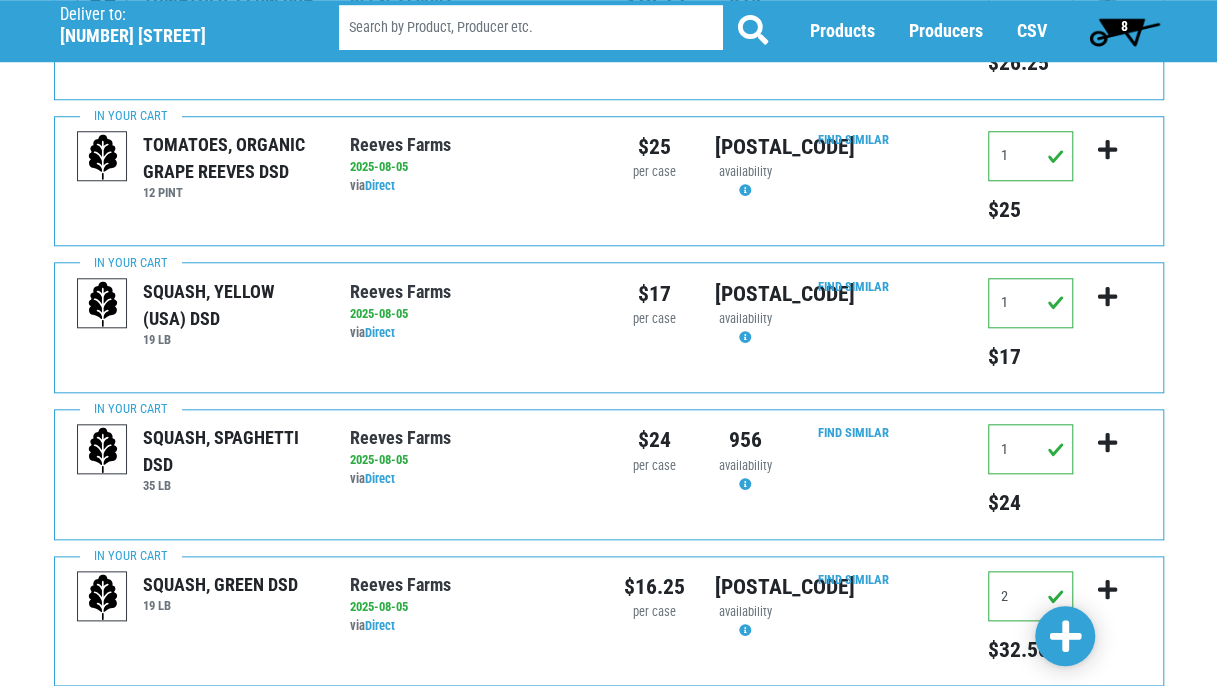 click on "8" at bounding box center [1124, 31] 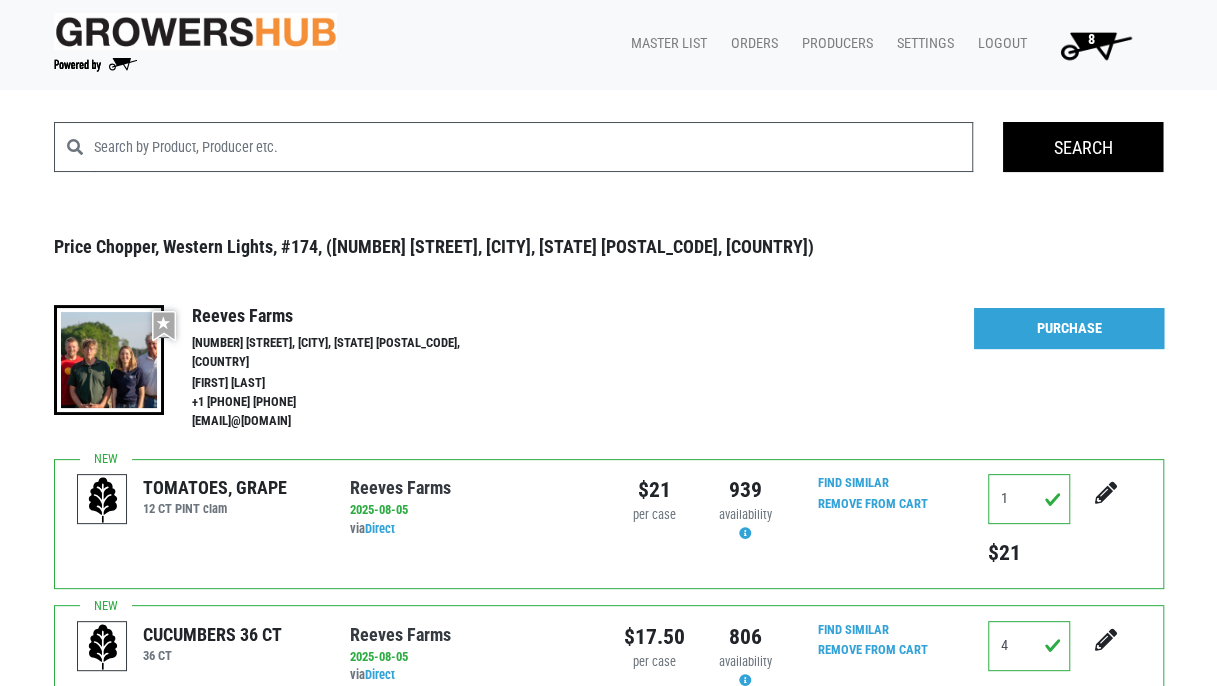 scroll, scrollTop: 0, scrollLeft: 0, axis: both 